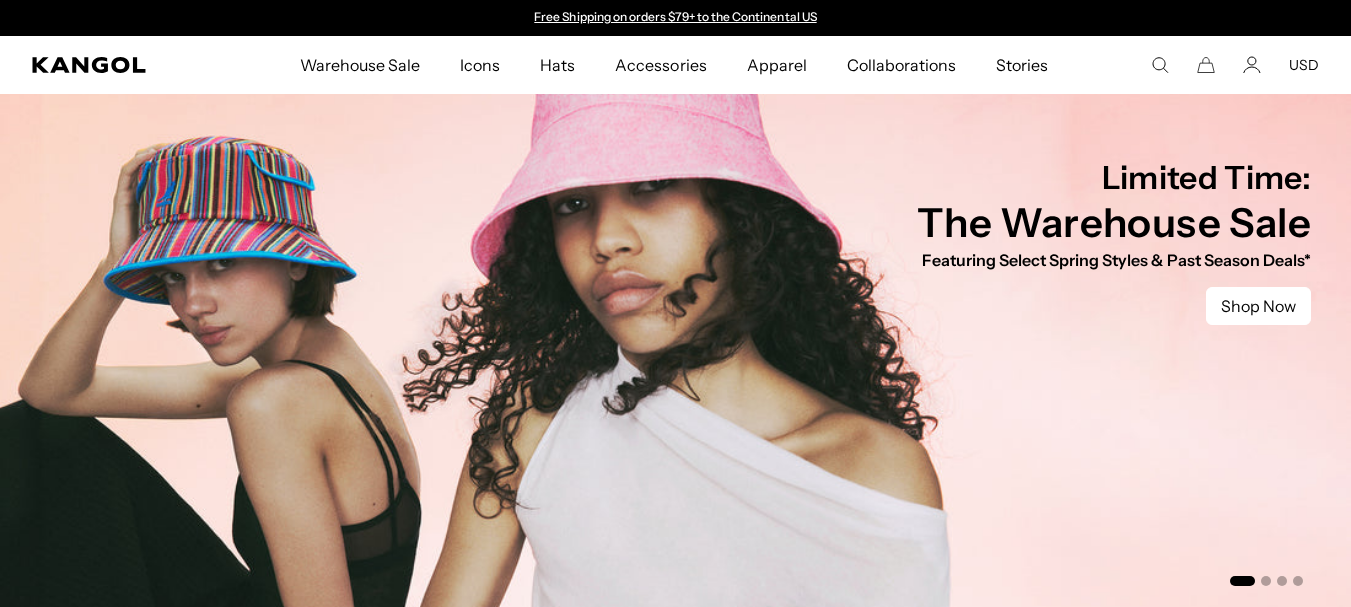 scroll, scrollTop: 1058, scrollLeft: 0, axis: vertical 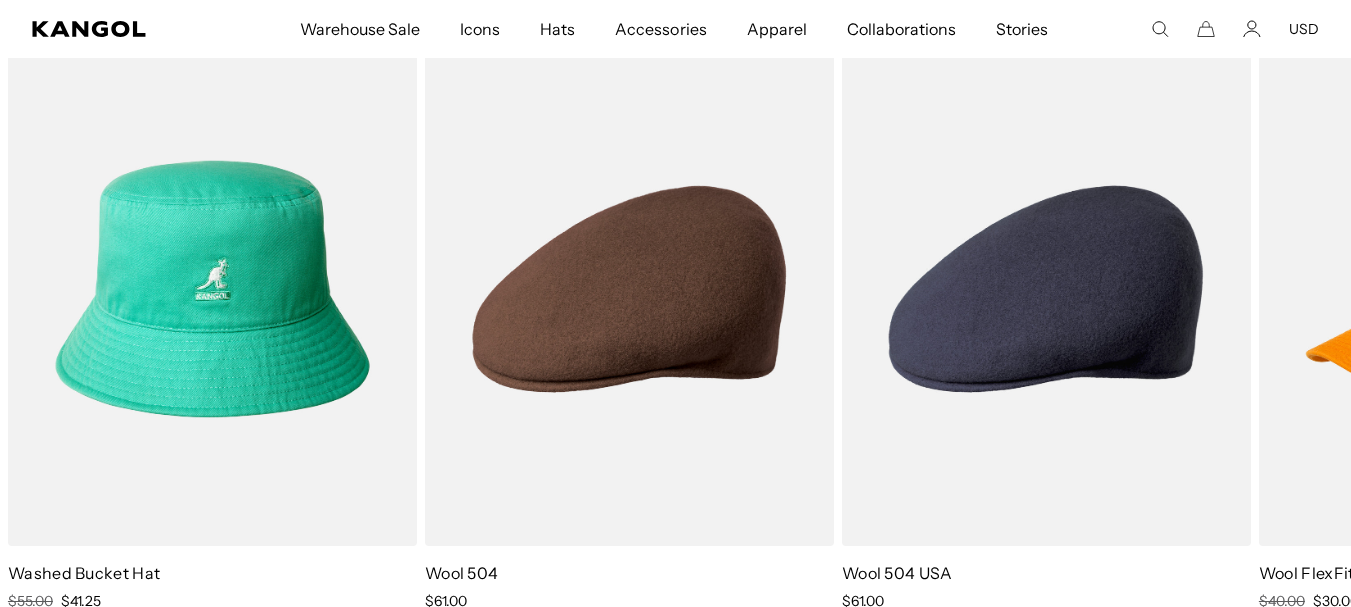 click on "Skip to content
My Bag
( 0 )
Your cart is empty.
Explore new hats
Loading...
Subtotal
$0.00 USD
Taxes, shipping, and discounts are calculated at checkout
Checkout
View My Bag
Free Shipping on orders $79+ to the Continental US
Free Shipping on orders $79+ to the Continental US" at bounding box center [675, -783] 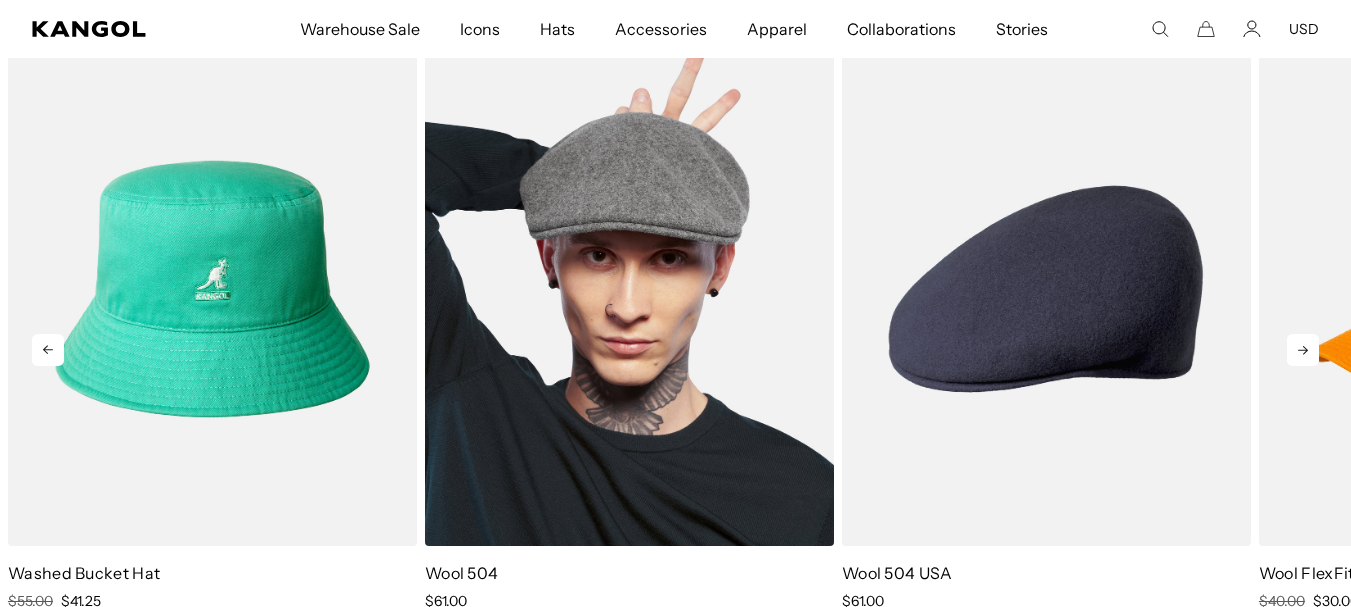 scroll, scrollTop: 0, scrollLeft: 0, axis: both 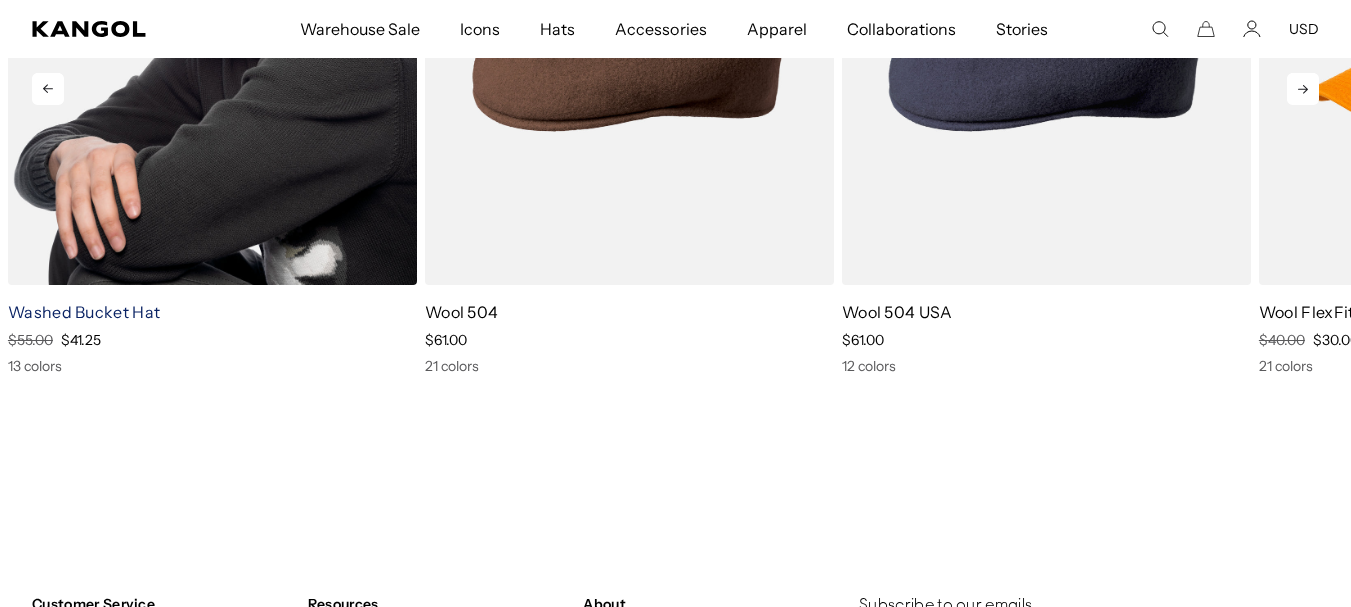 click on "Washed Bucket Hat" at bounding box center [84, 312] 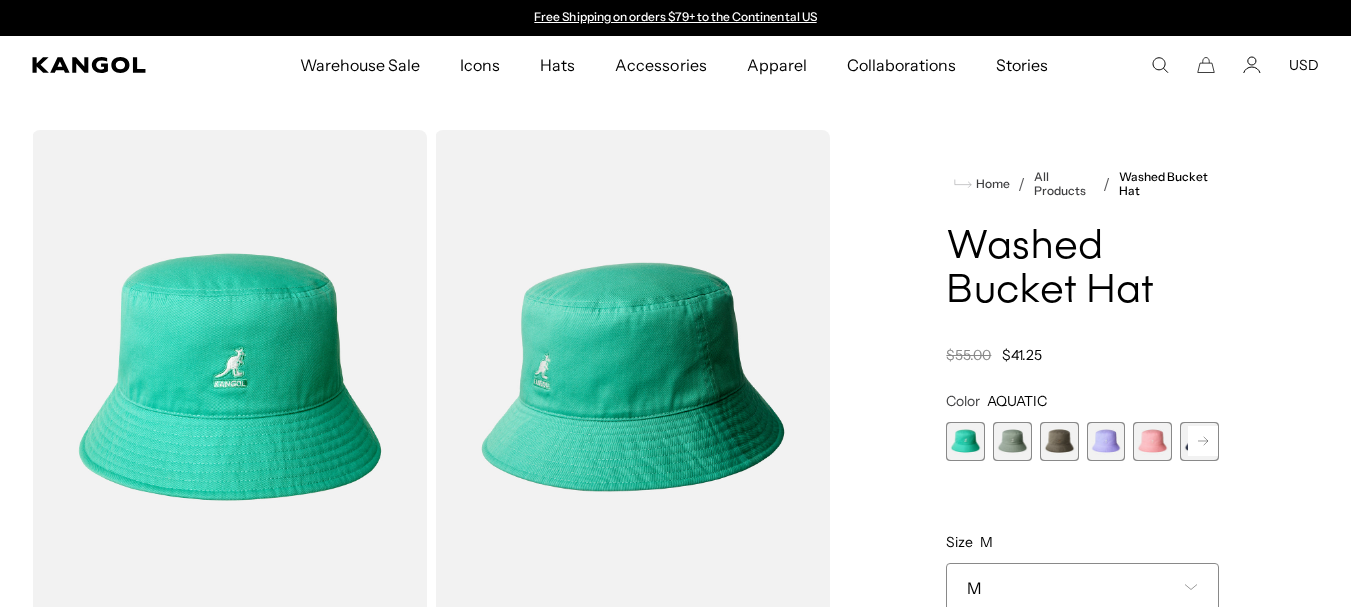 scroll, scrollTop: 0, scrollLeft: 0, axis: both 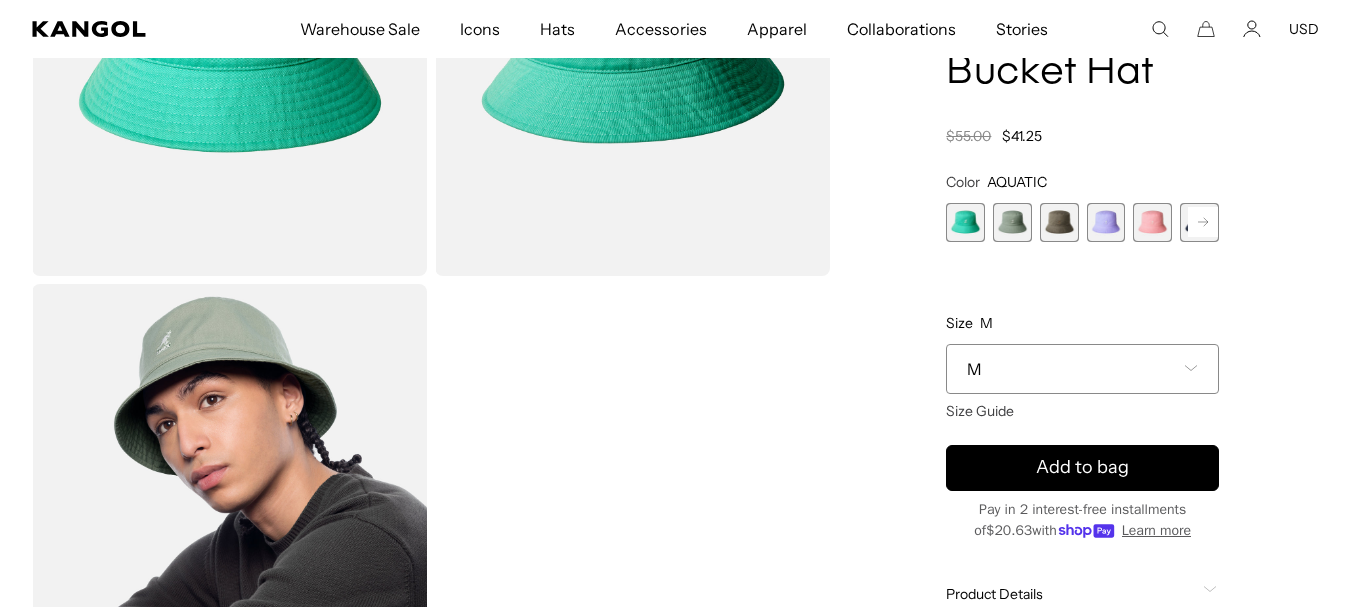 click on "Next" at bounding box center [1203, 223] 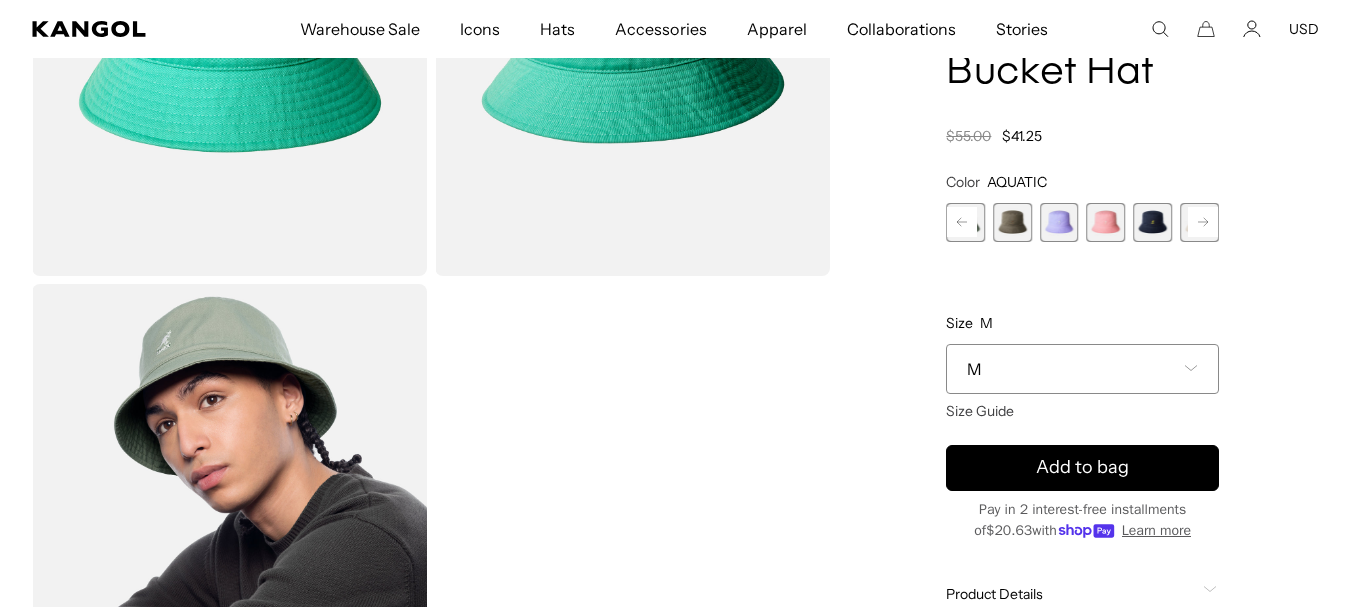 click at bounding box center (1152, 222) 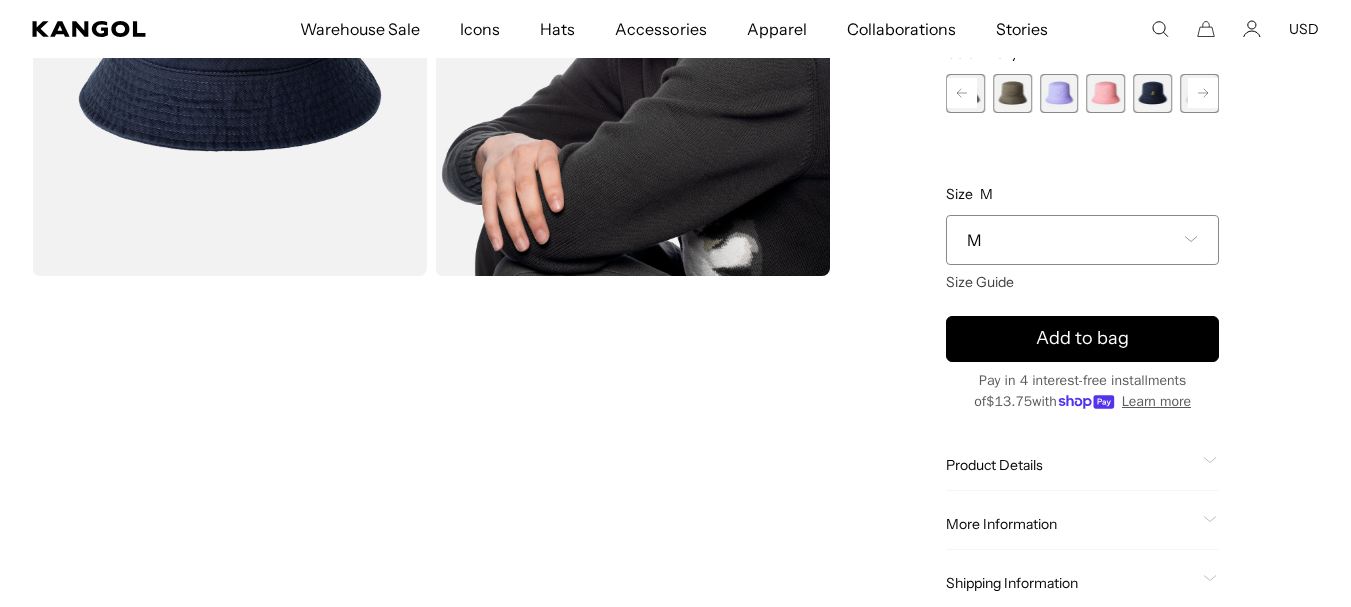 scroll, scrollTop: 0, scrollLeft: 412, axis: horizontal 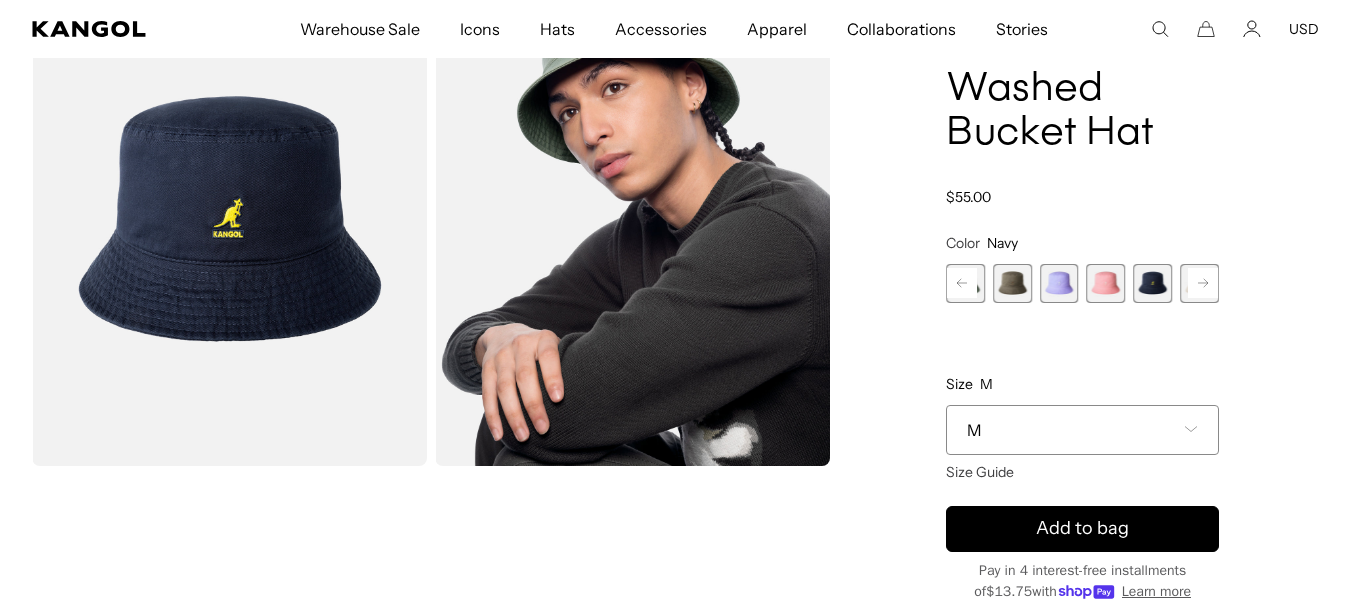 click on "M" at bounding box center [1082, 430] 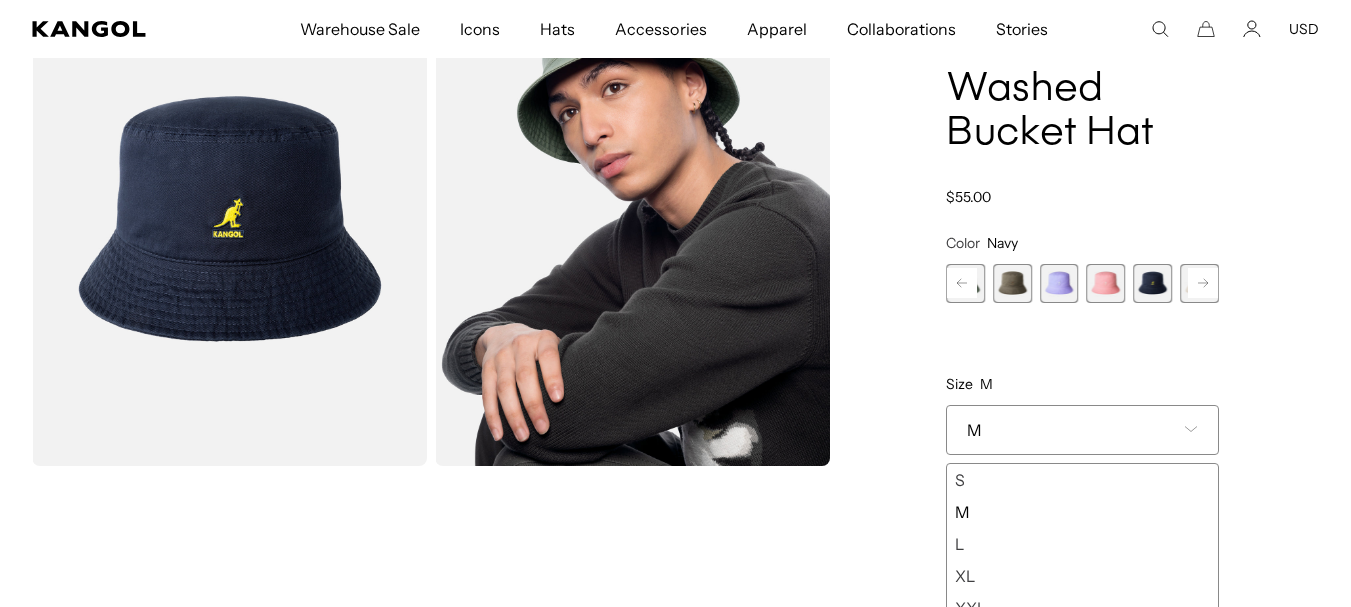 scroll, scrollTop: 0, scrollLeft: 412, axis: horizontal 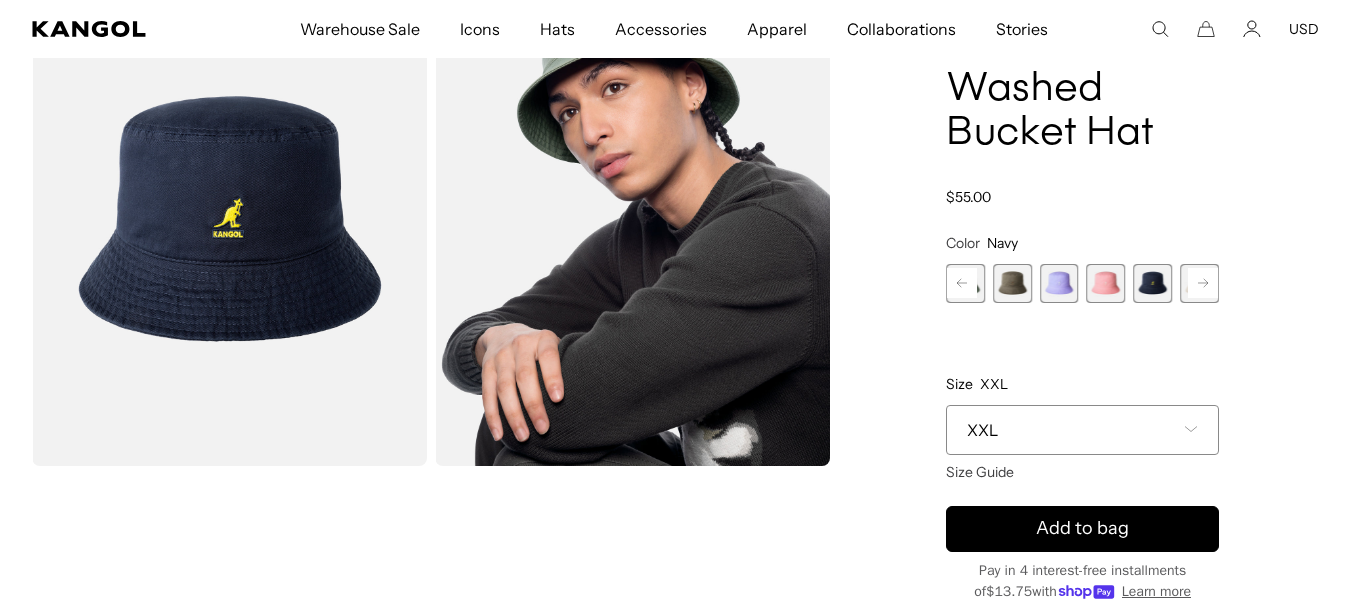 click 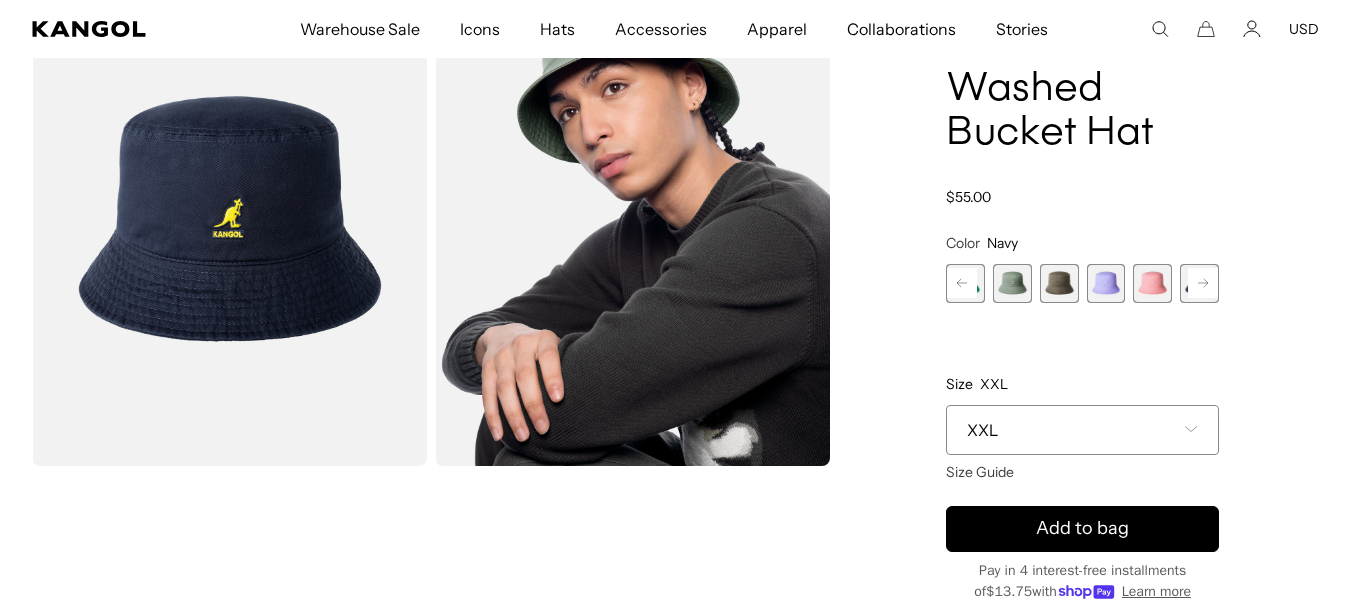 scroll, scrollTop: 0, scrollLeft: 412, axis: horizontal 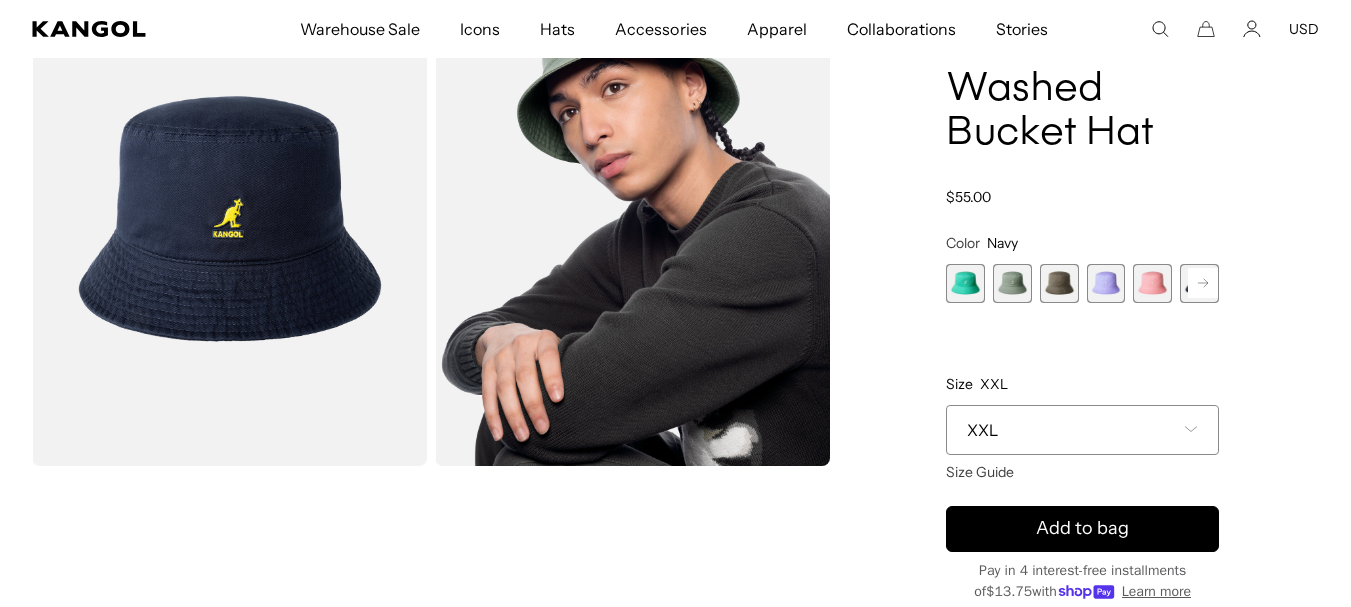 click at bounding box center [965, 283] 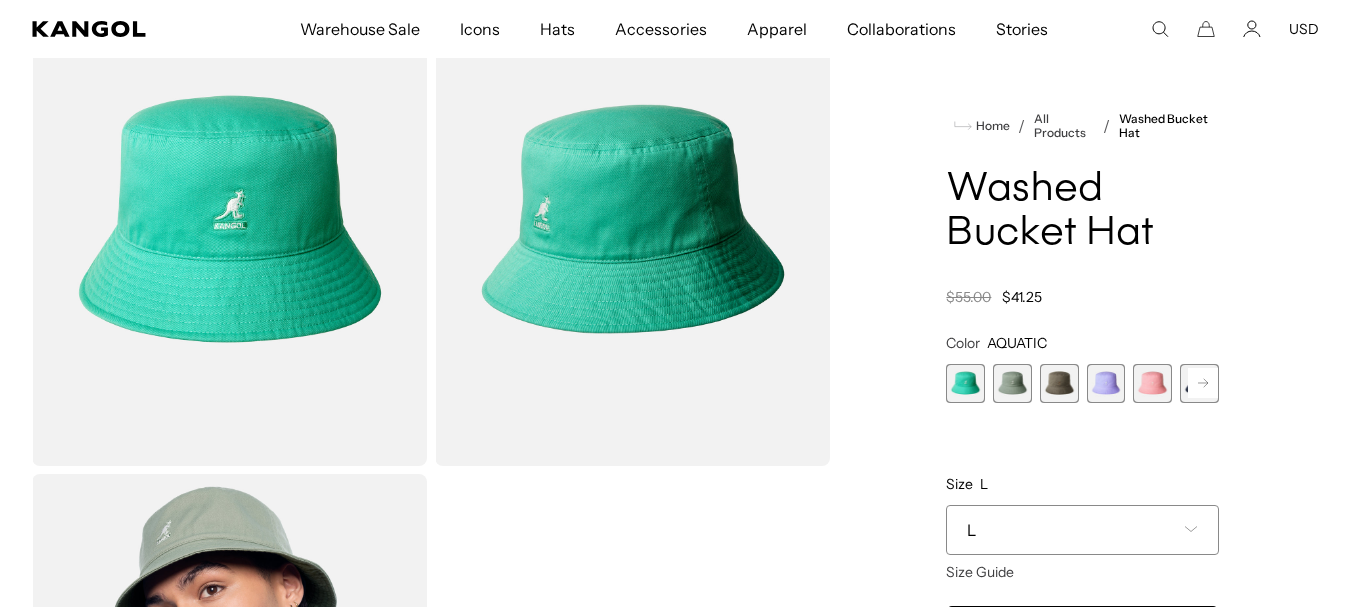 scroll, scrollTop: 0, scrollLeft: 0, axis: both 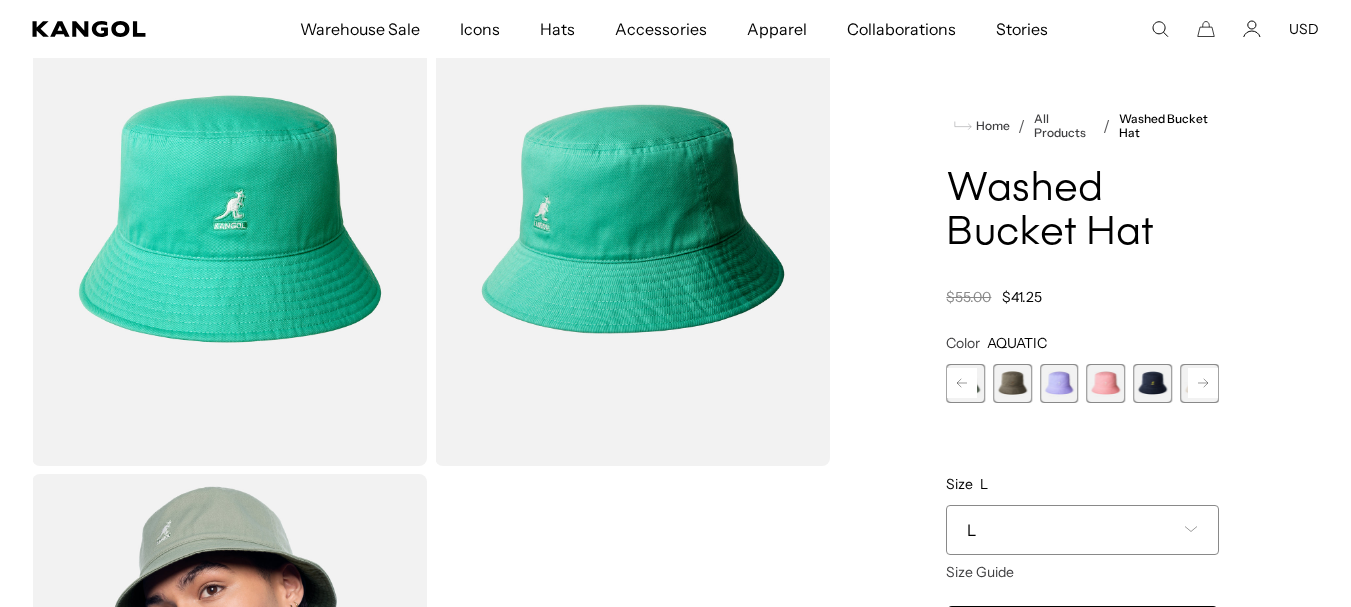 click at bounding box center [1152, 383] 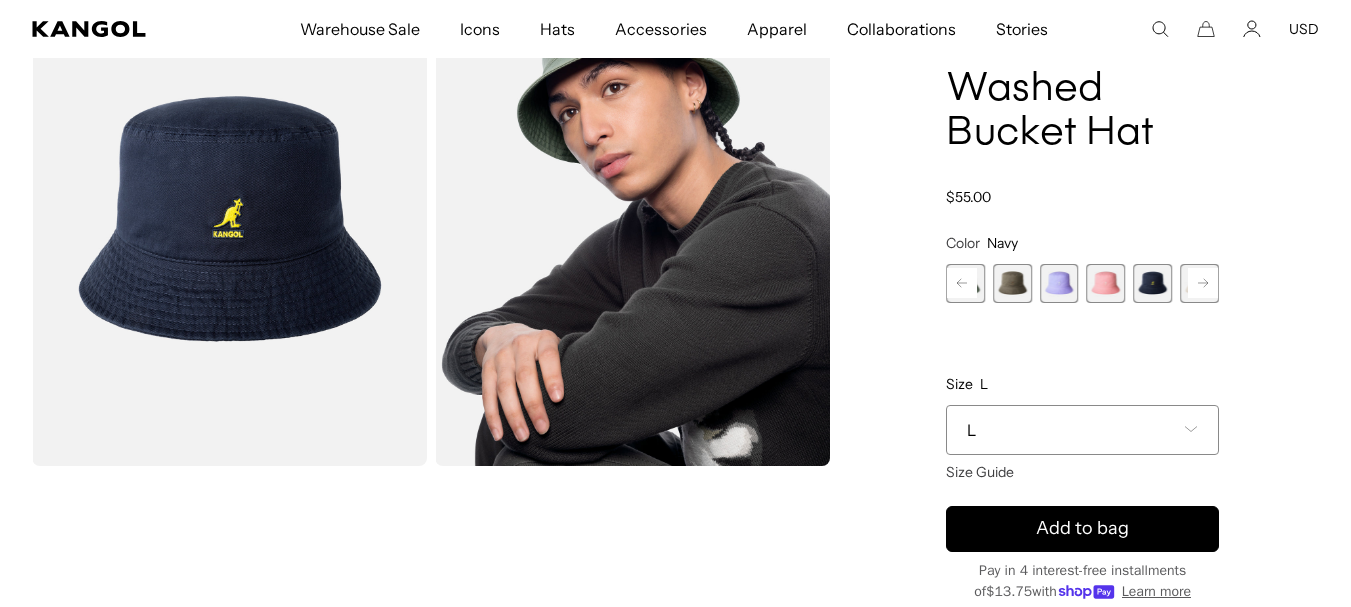 click 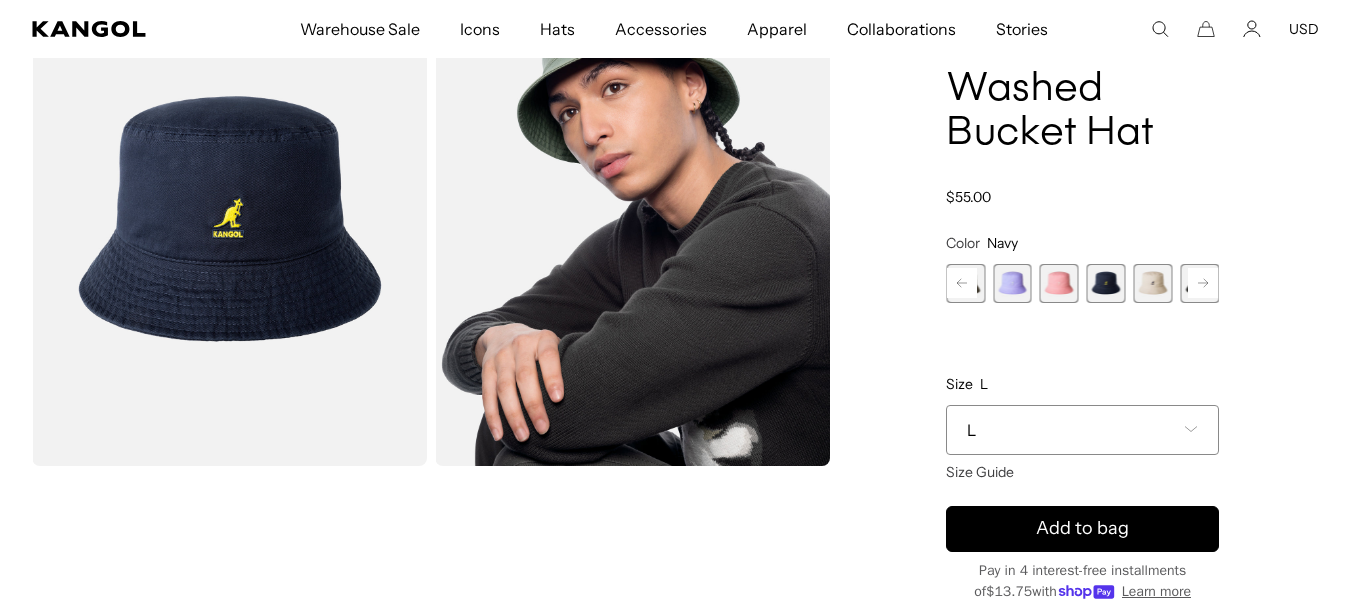 scroll, scrollTop: 0, scrollLeft: 0, axis: both 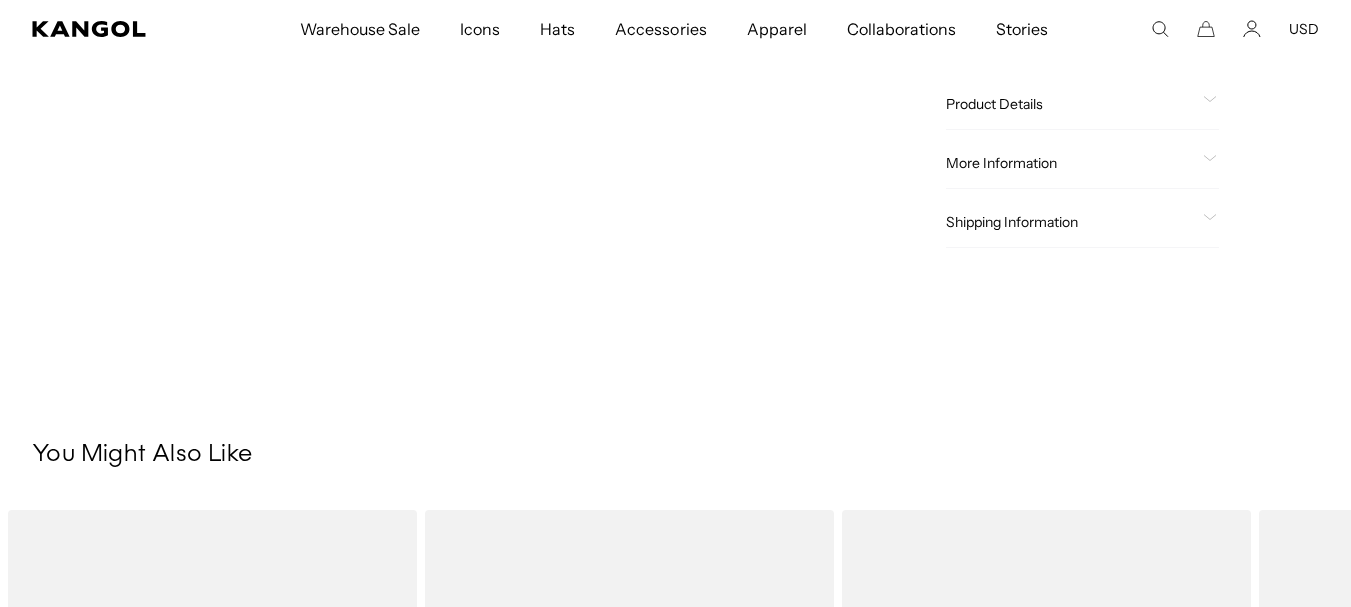 click on "Shipping Information" 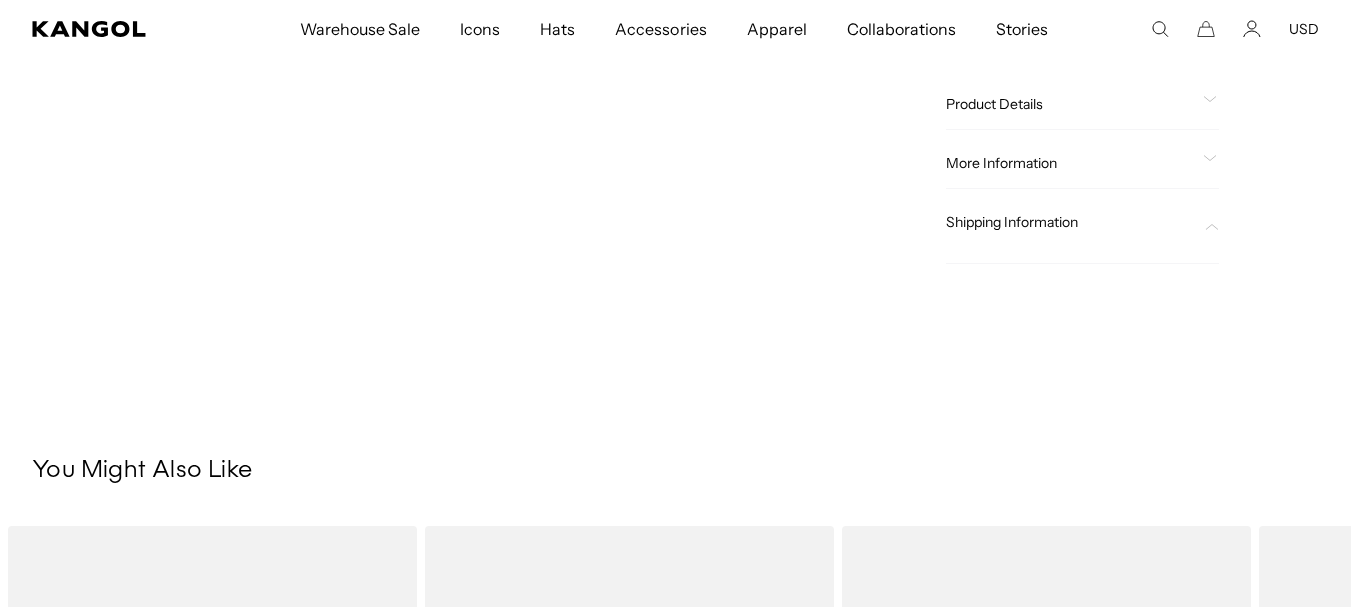 scroll, scrollTop: 0, scrollLeft: 0, axis: both 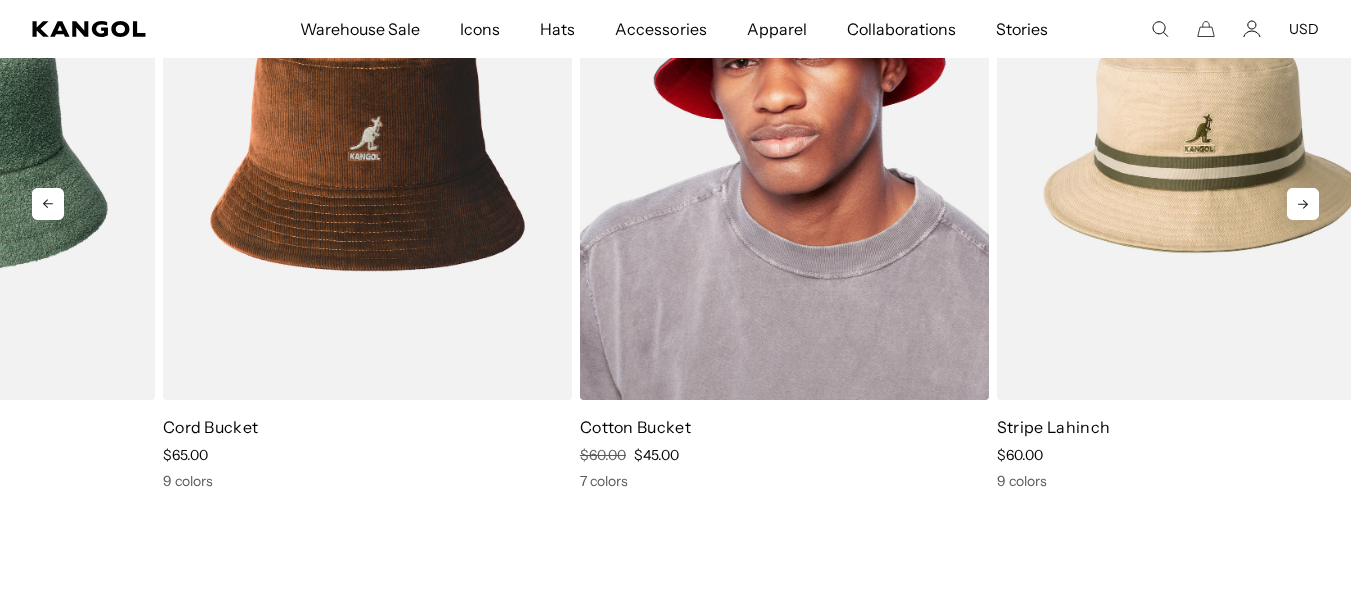 drag, startPoint x: 1113, startPoint y: 225, endPoint x: 851, endPoint y: 229, distance: 262.03052 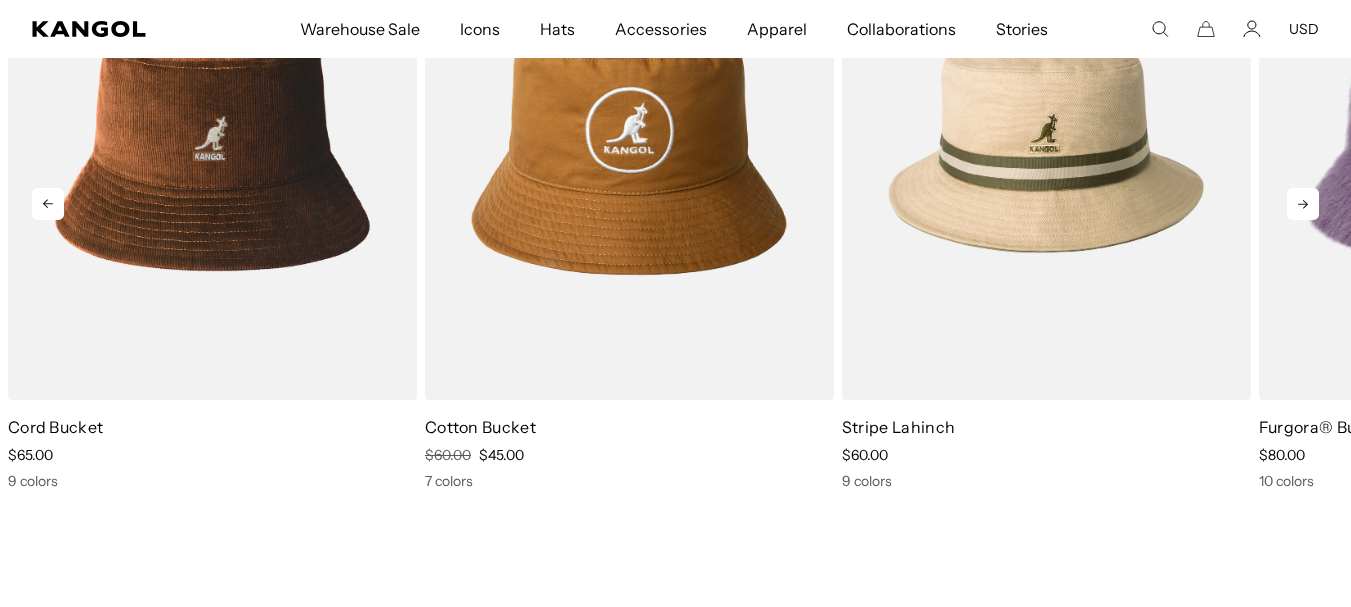 click 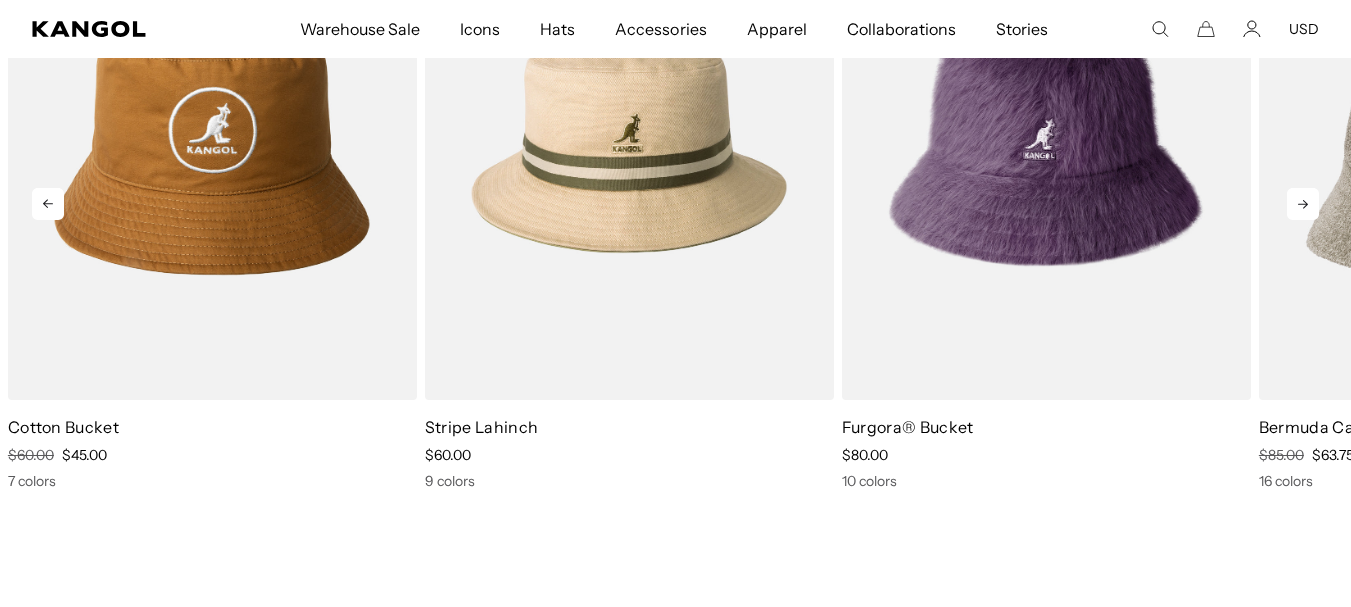 click 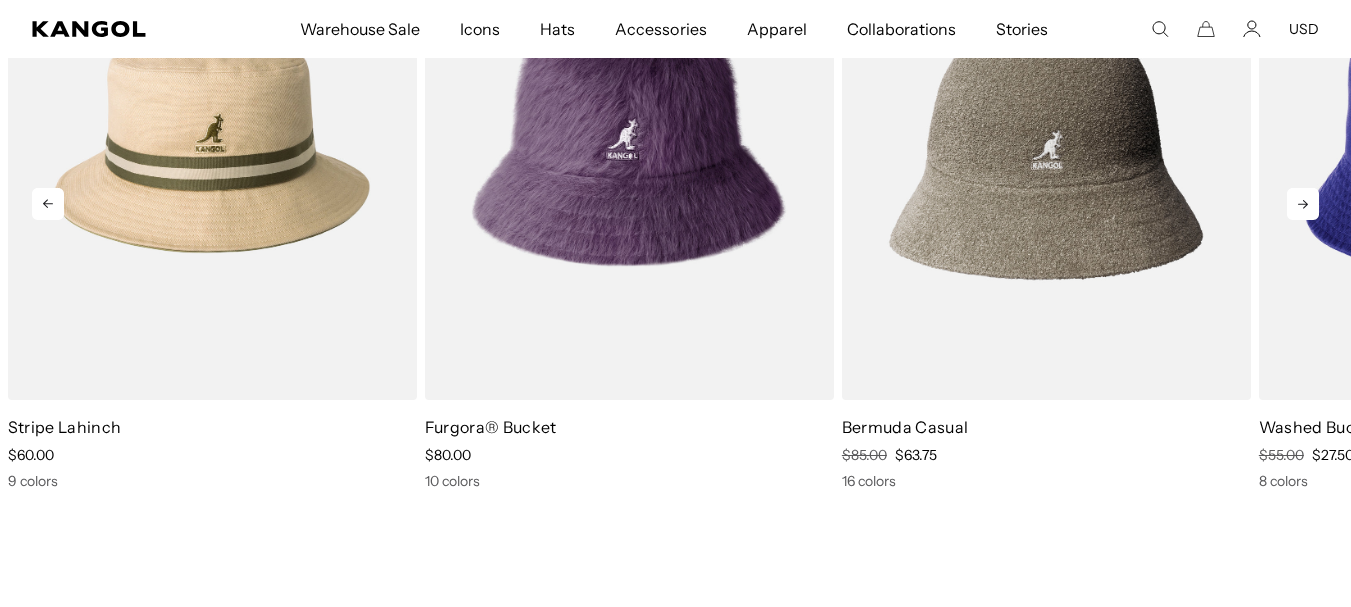 scroll, scrollTop: 0, scrollLeft: 0, axis: both 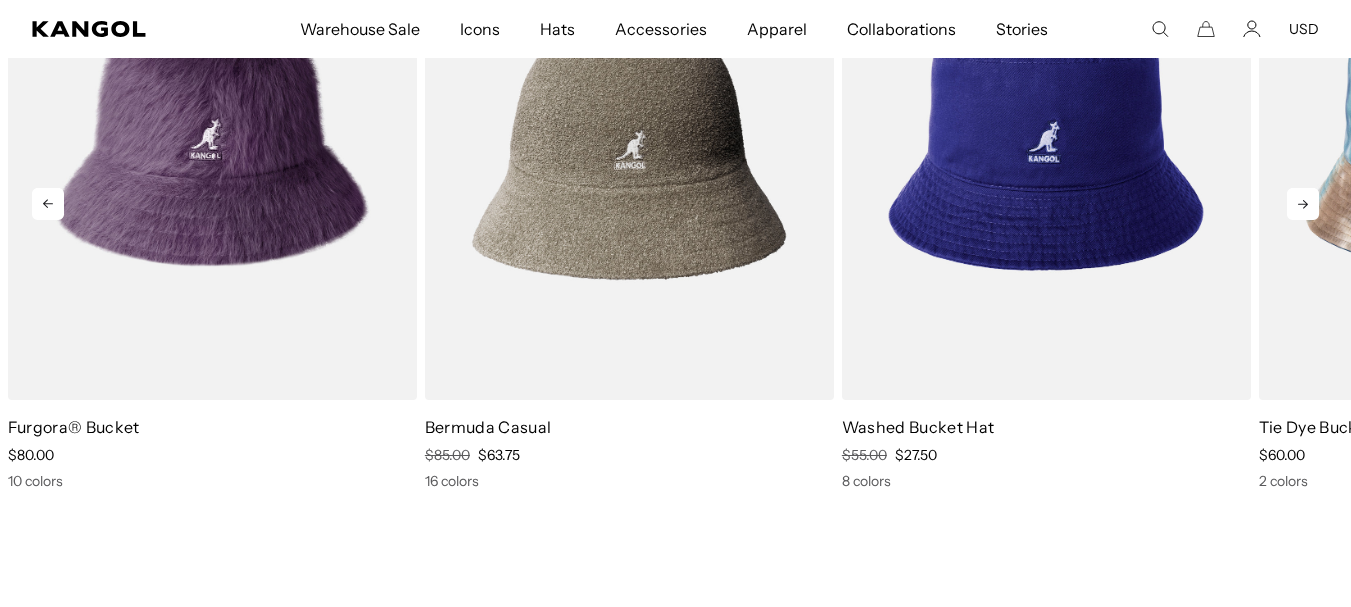 click 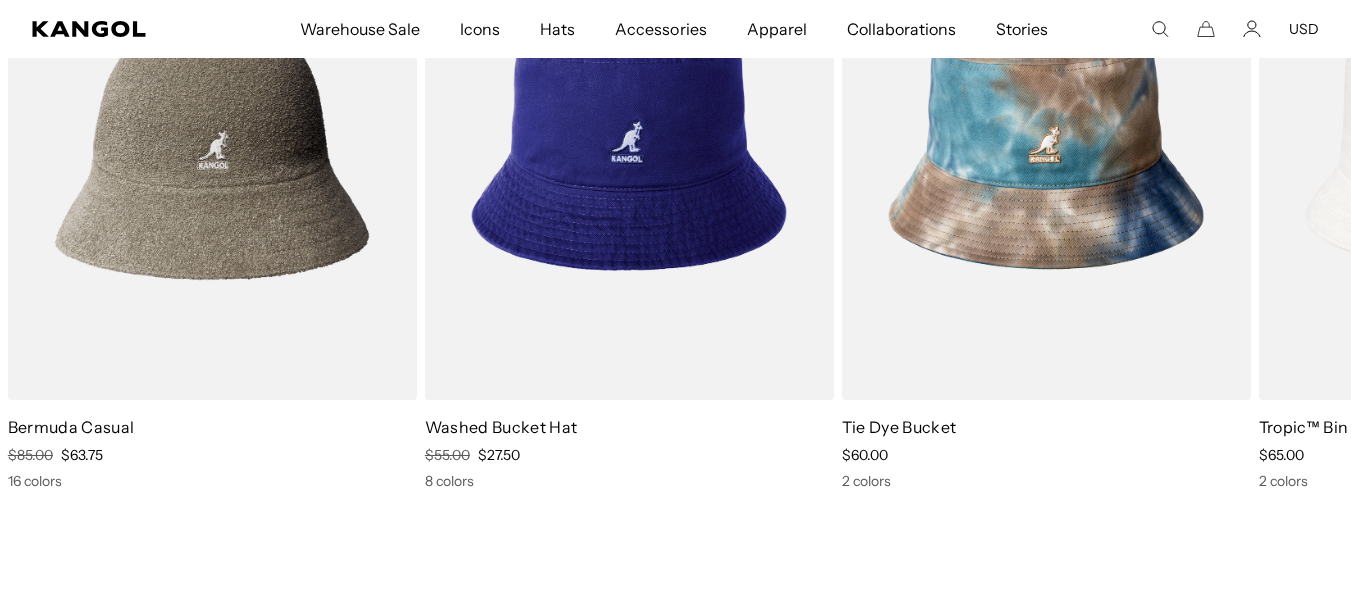scroll, scrollTop: 0, scrollLeft: 412, axis: horizontal 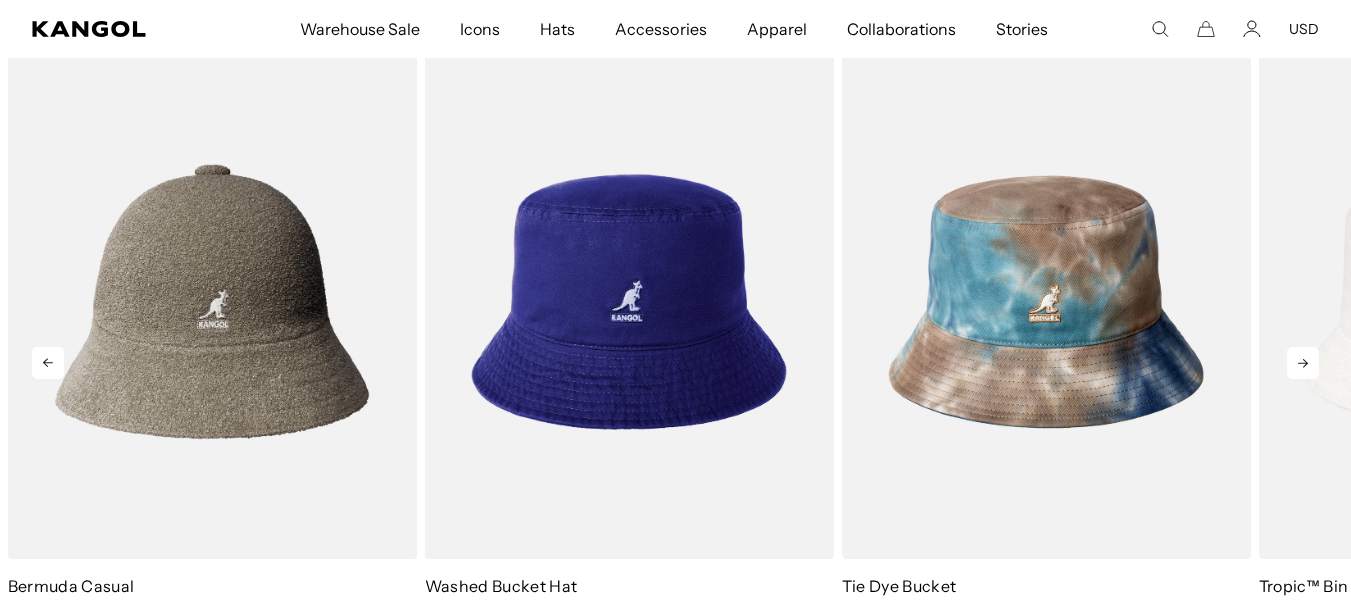 click 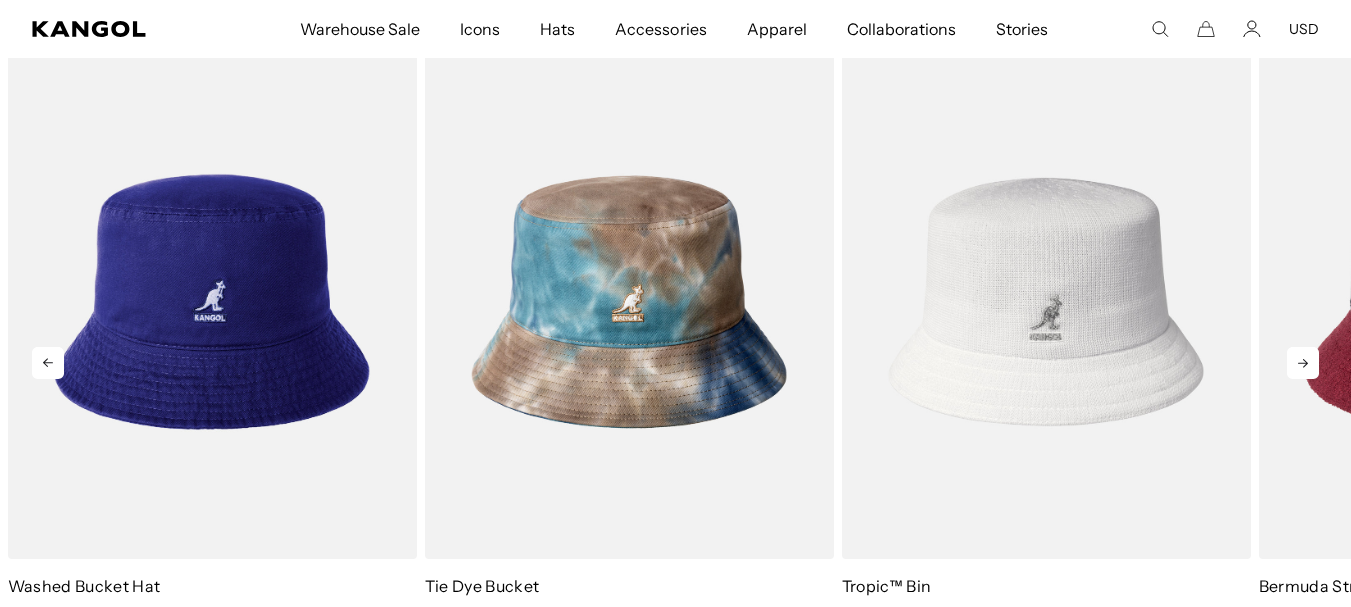scroll, scrollTop: 0, scrollLeft: 412, axis: horizontal 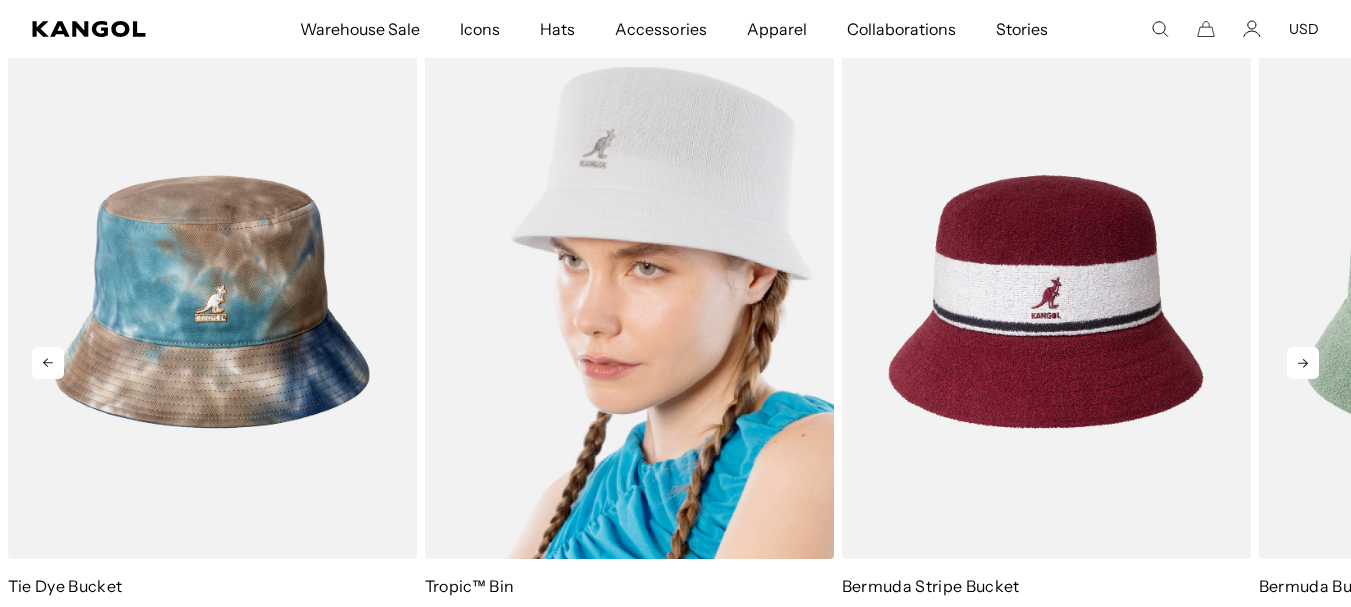 click at bounding box center [629, 301] 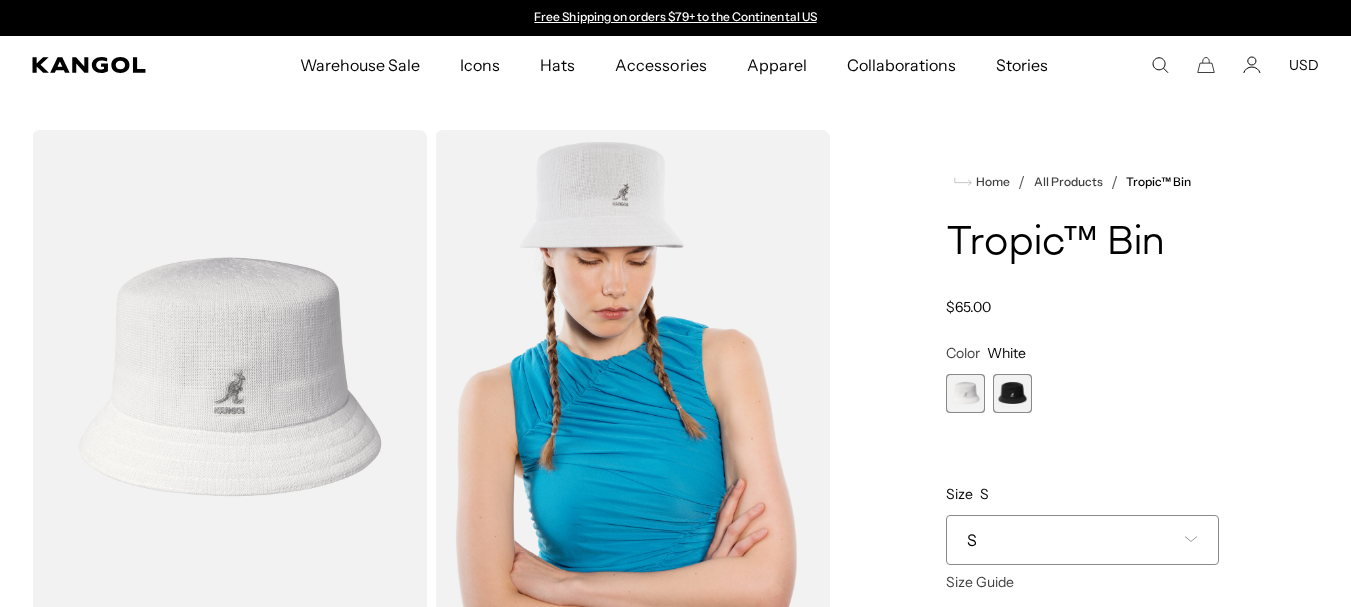 scroll, scrollTop: 0, scrollLeft: 0, axis: both 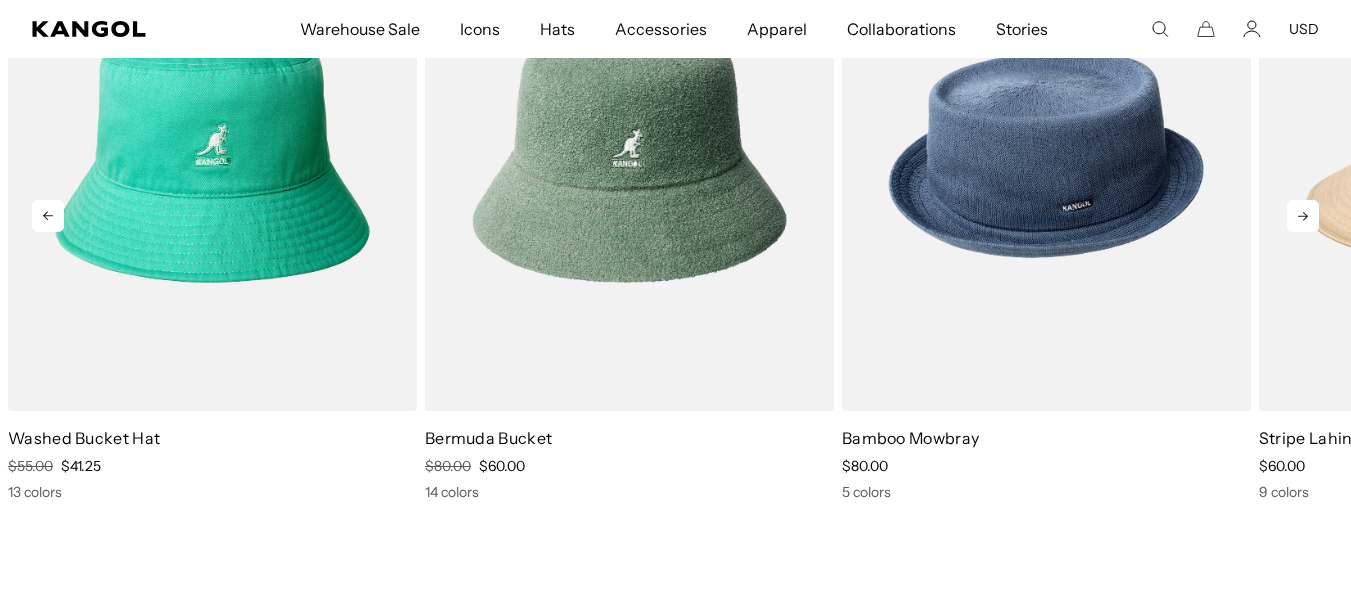 click 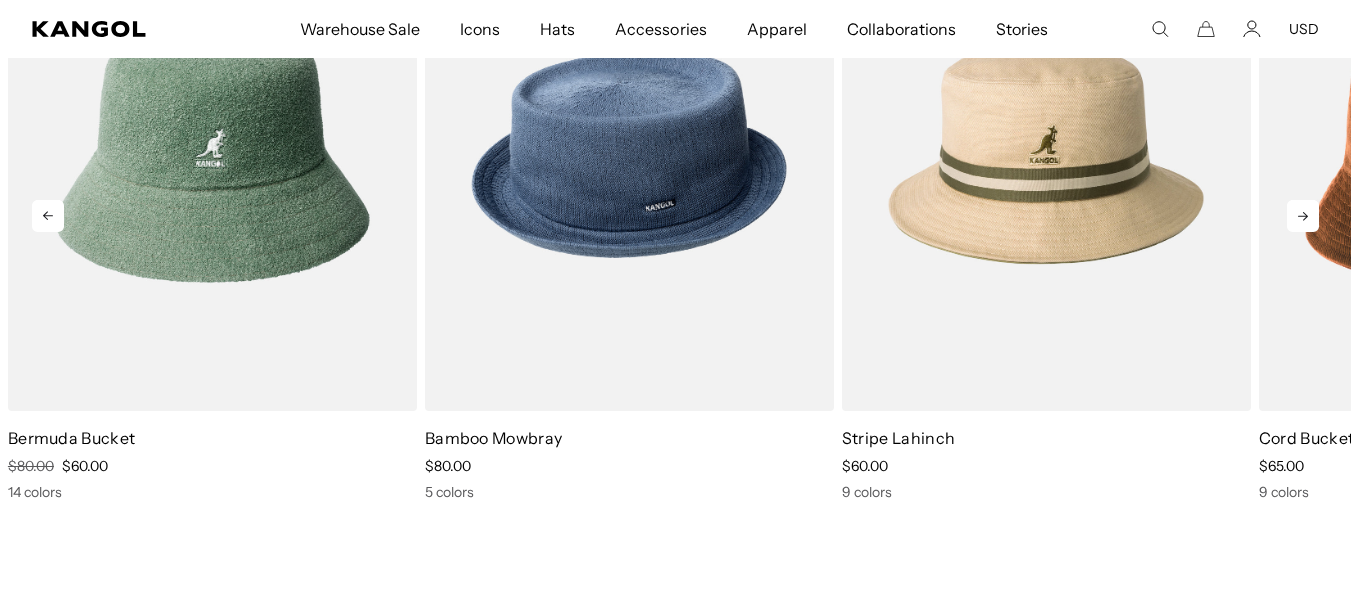 click 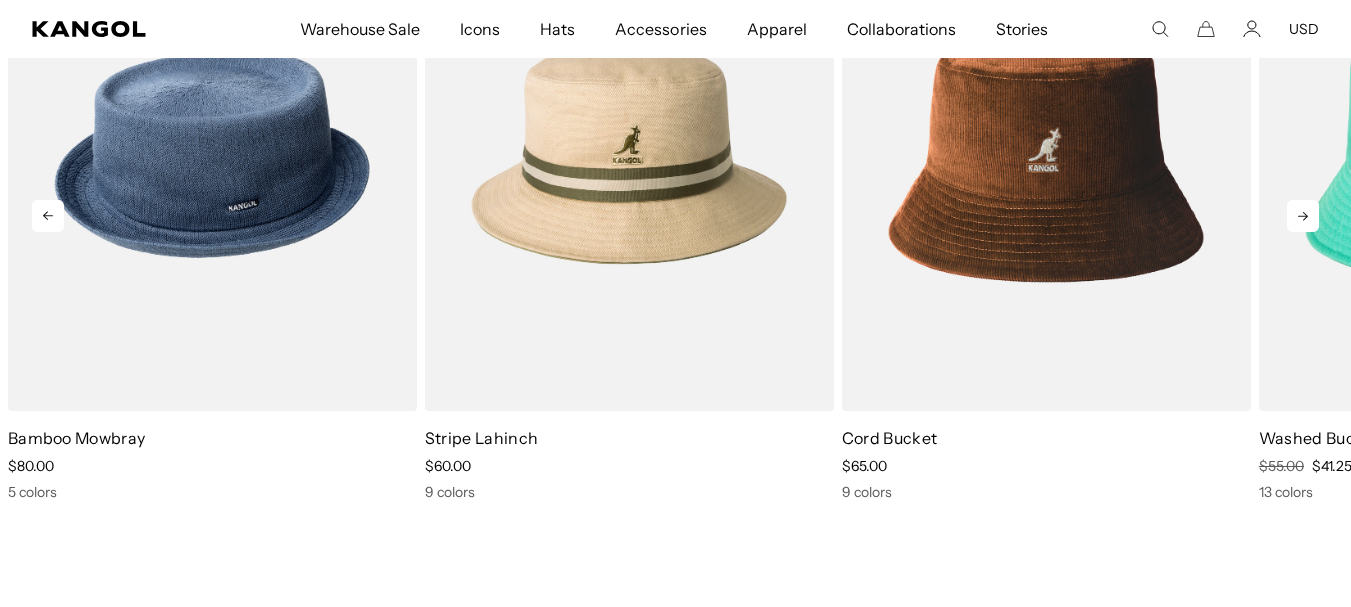 click 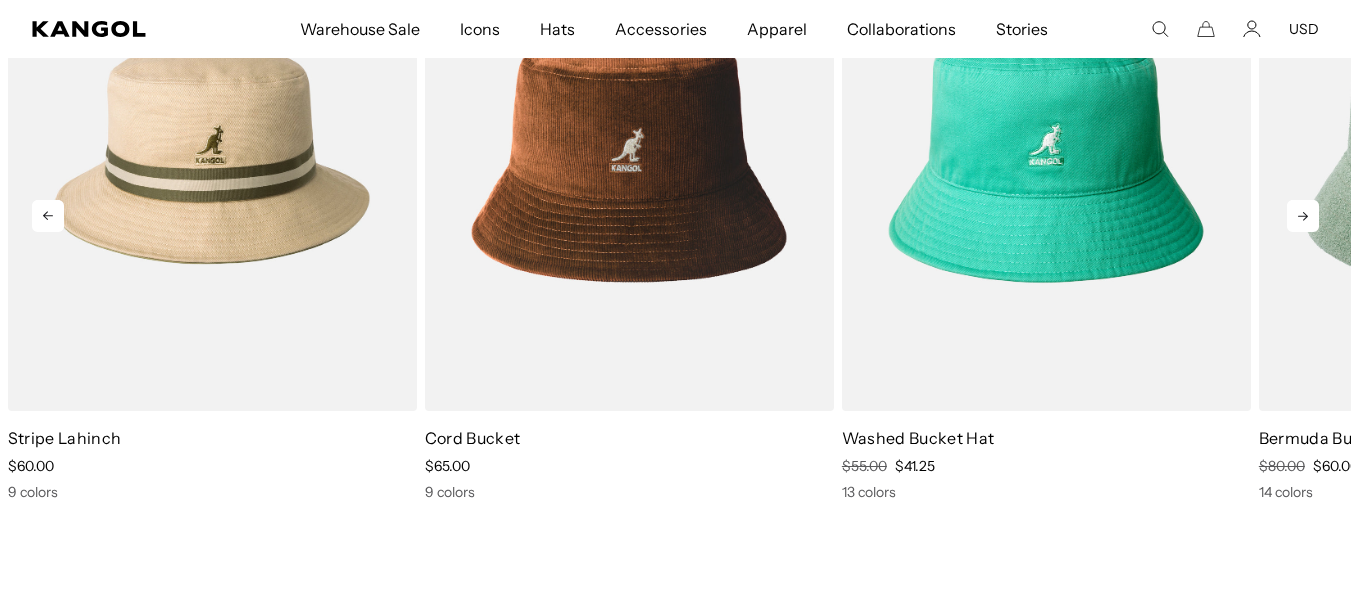 click 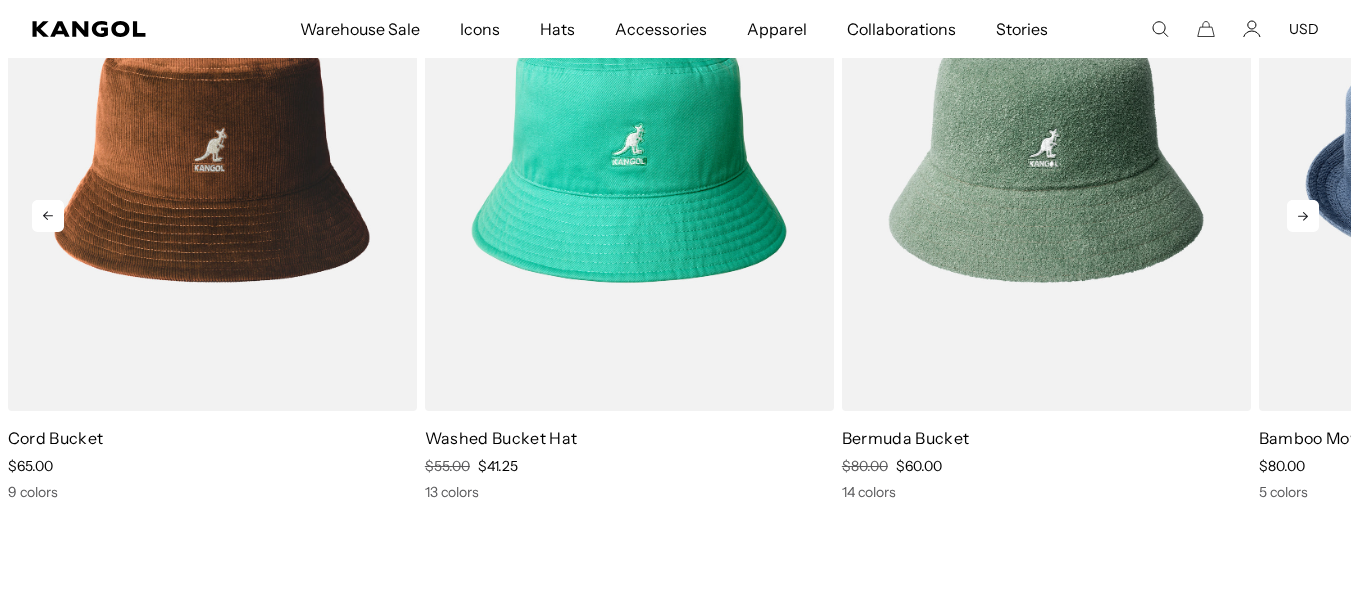 click 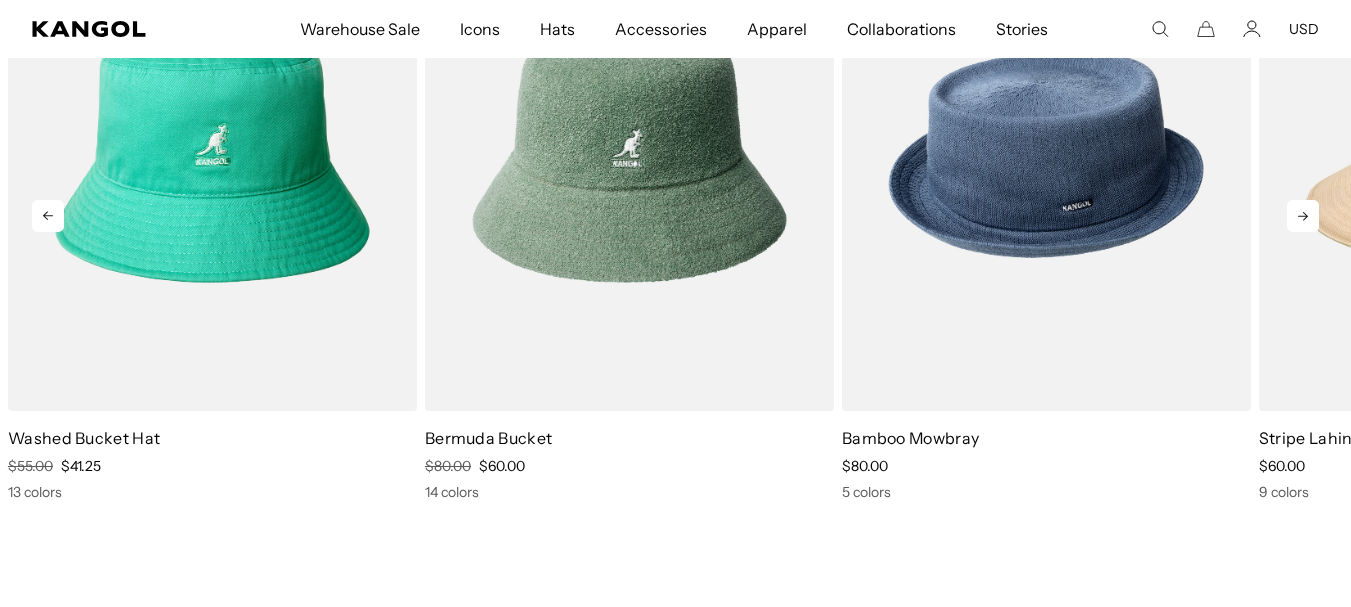 click 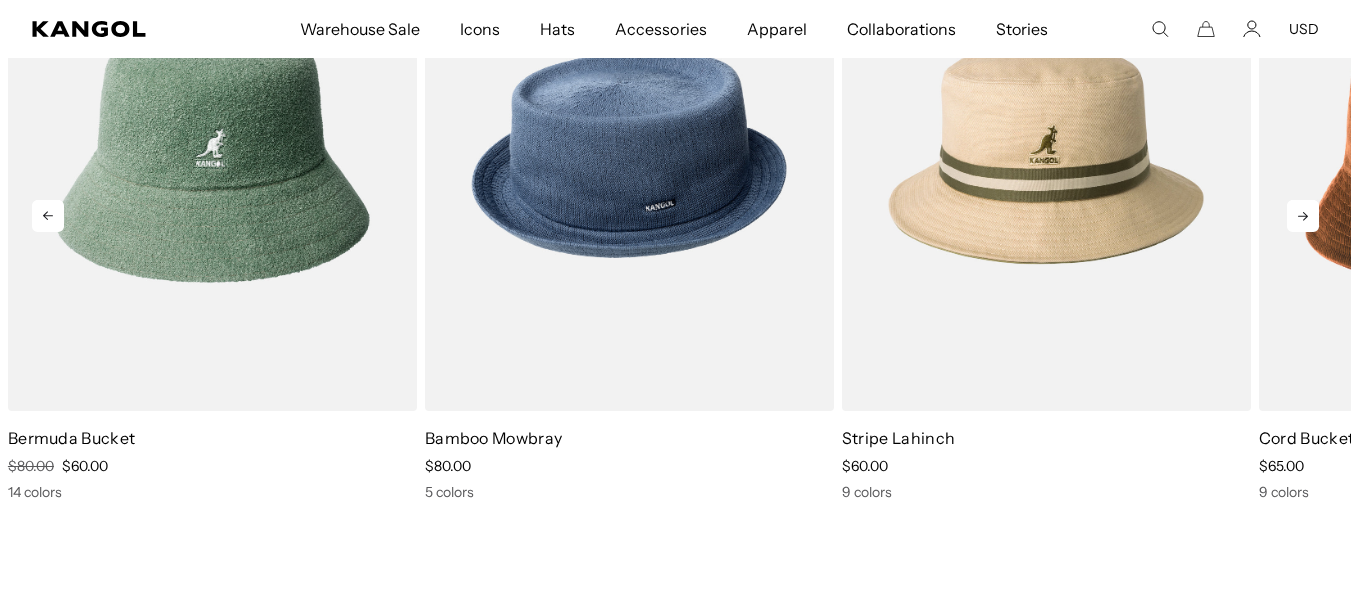 click 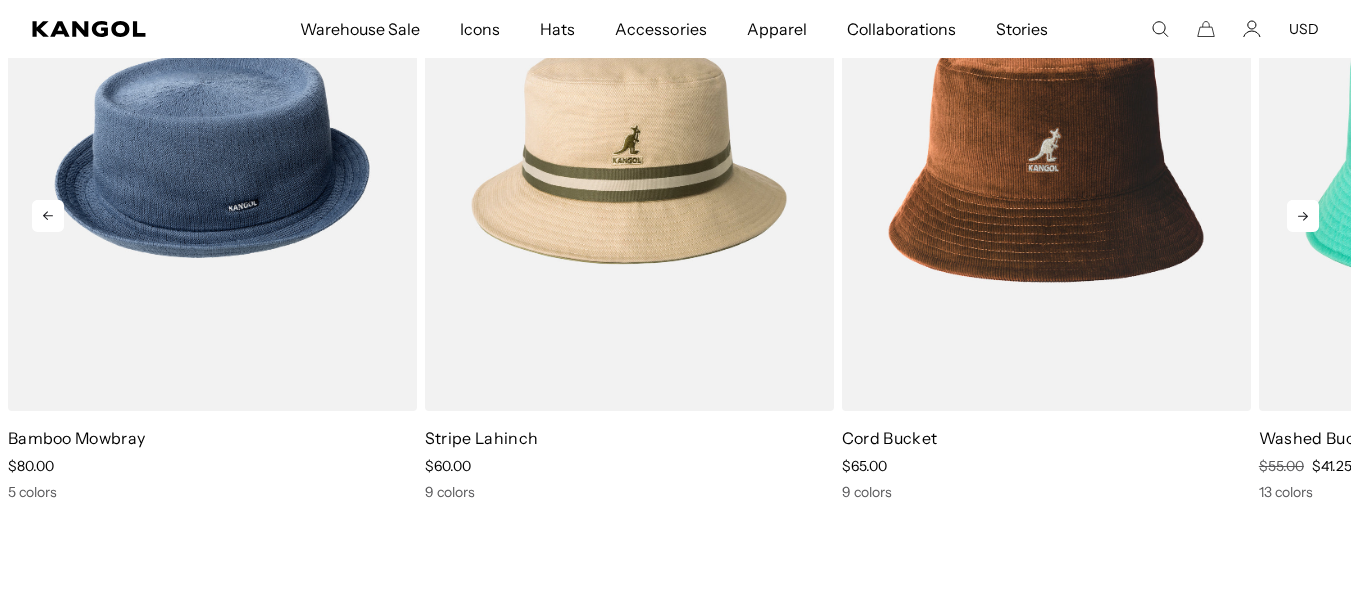 click 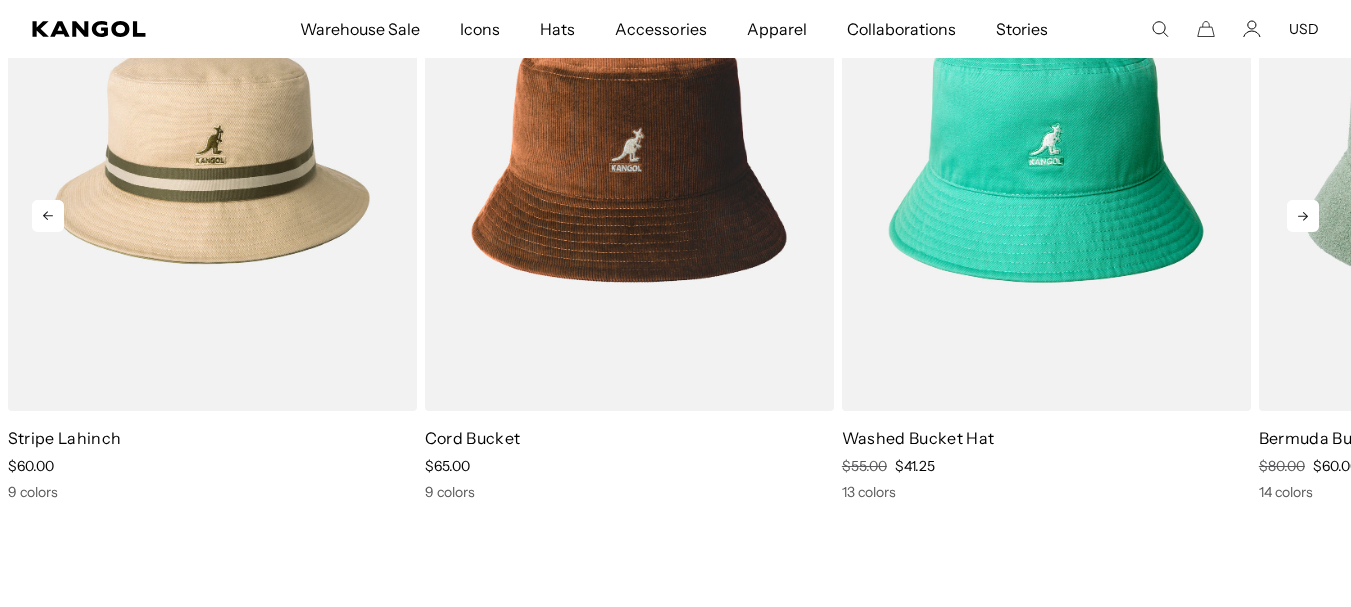 click 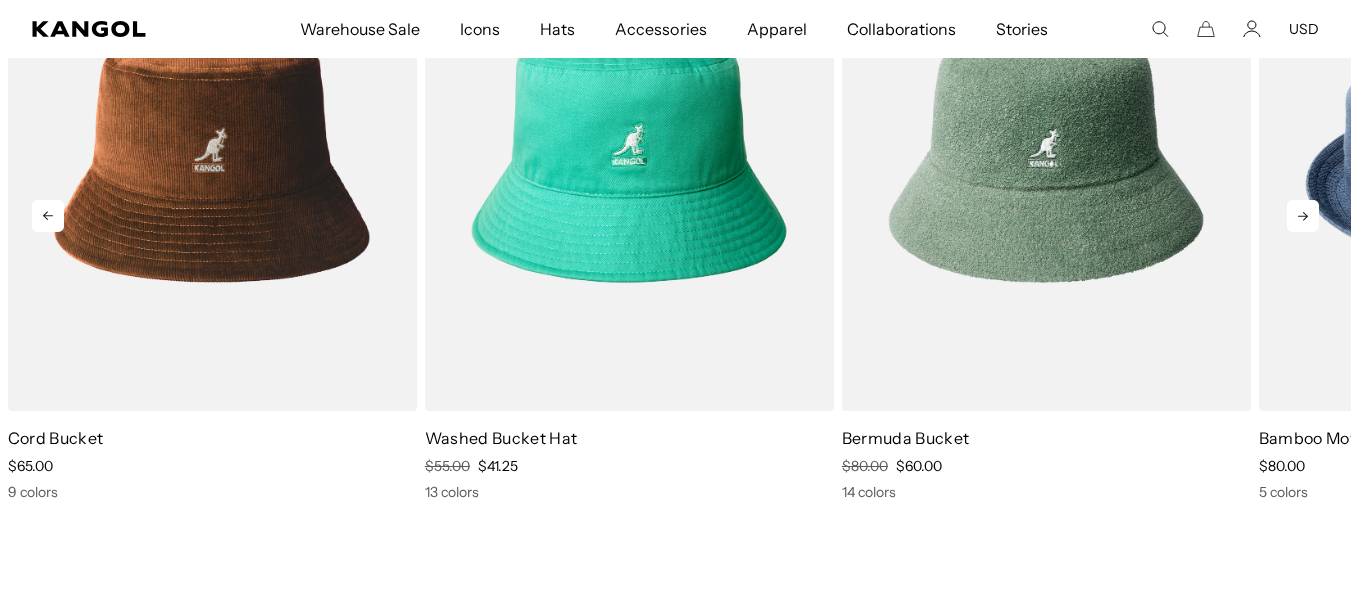 click 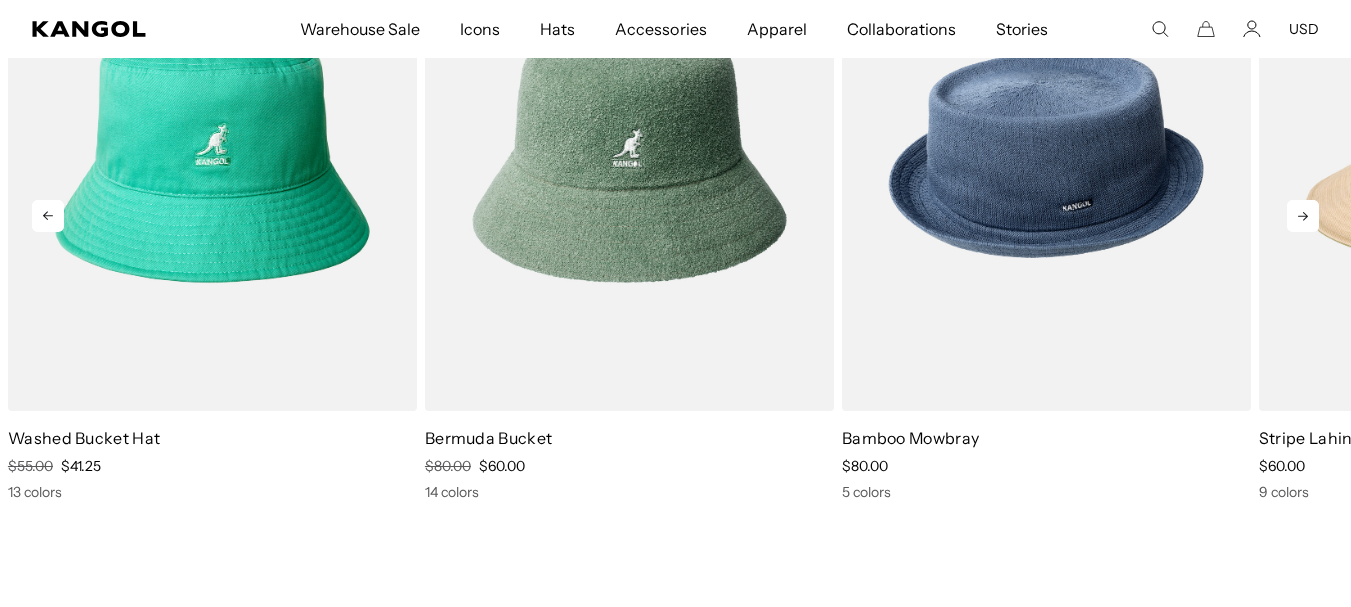 scroll, scrollTop: 0, scrollLeft: 0, axis: both 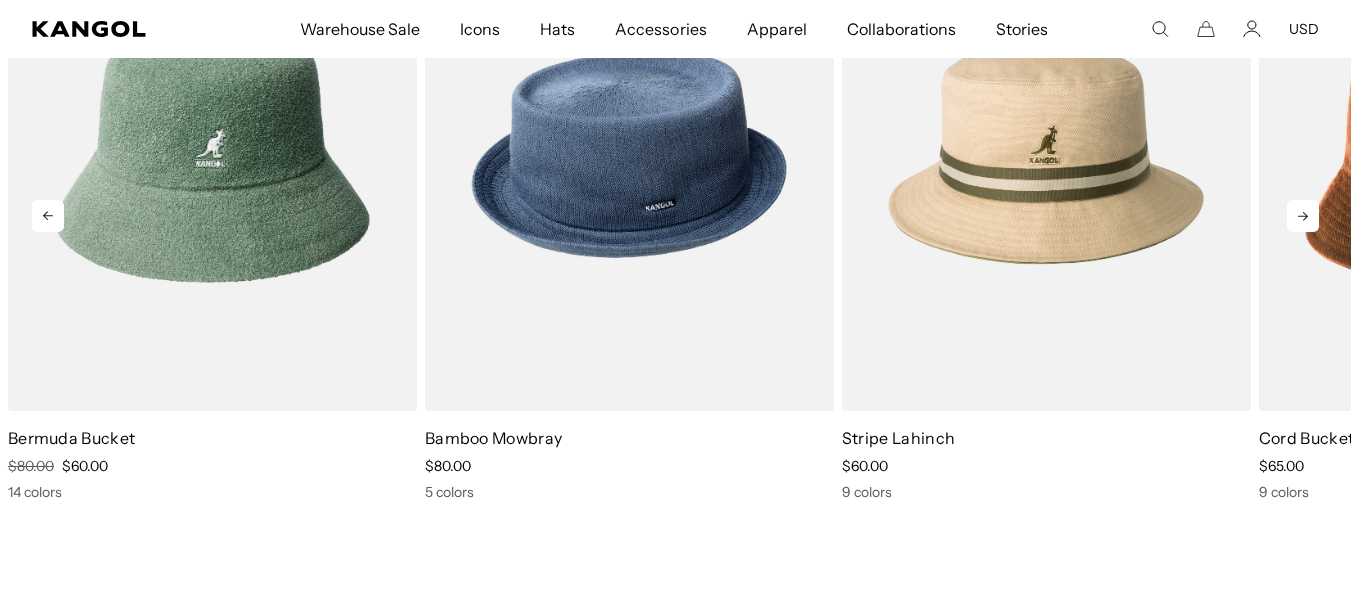 click 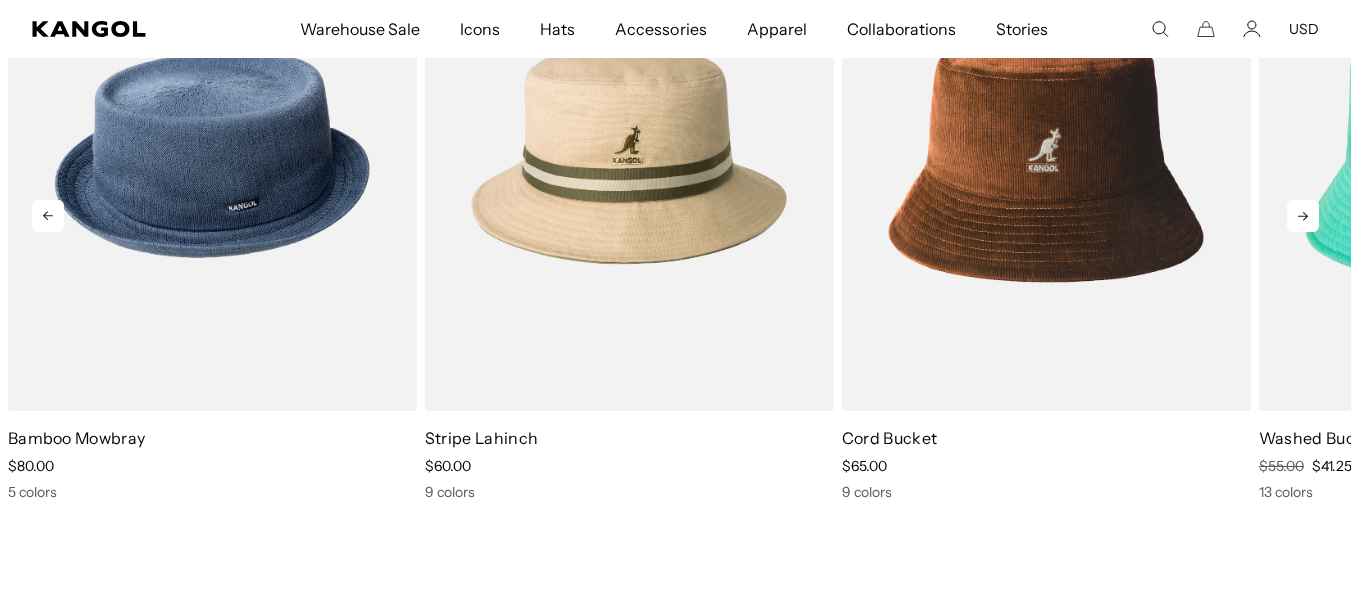 click 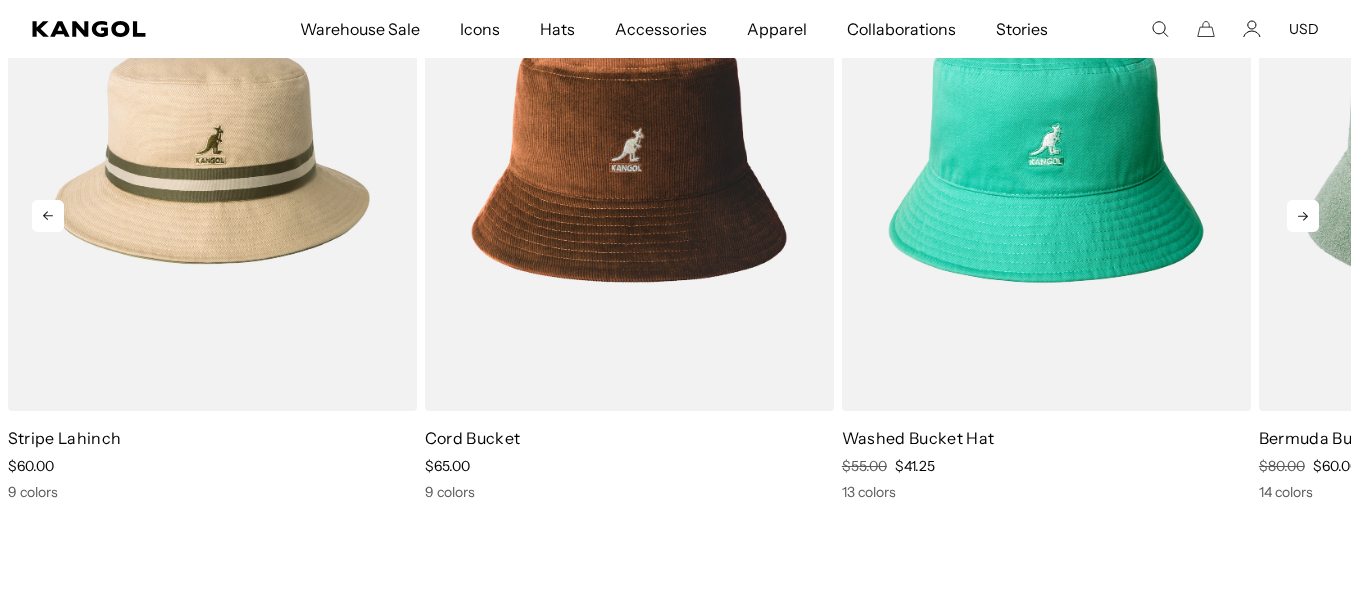 click 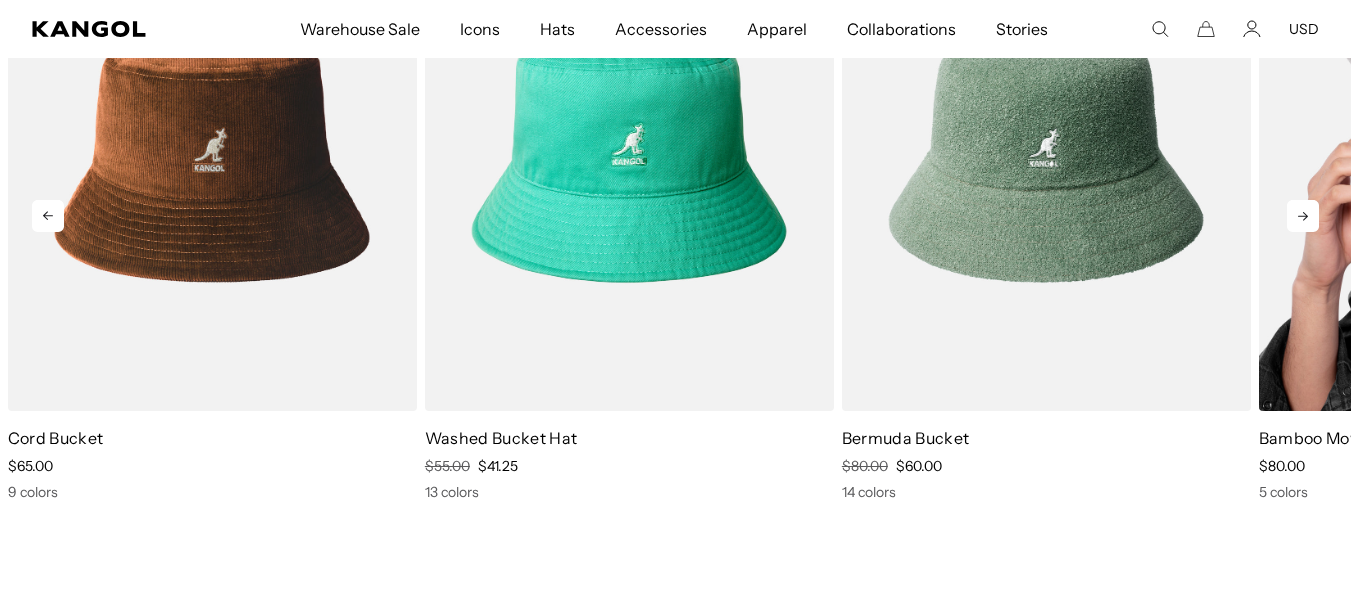 scroll, scrollTop: 0, scrollLeft: 412, axis: horizontal 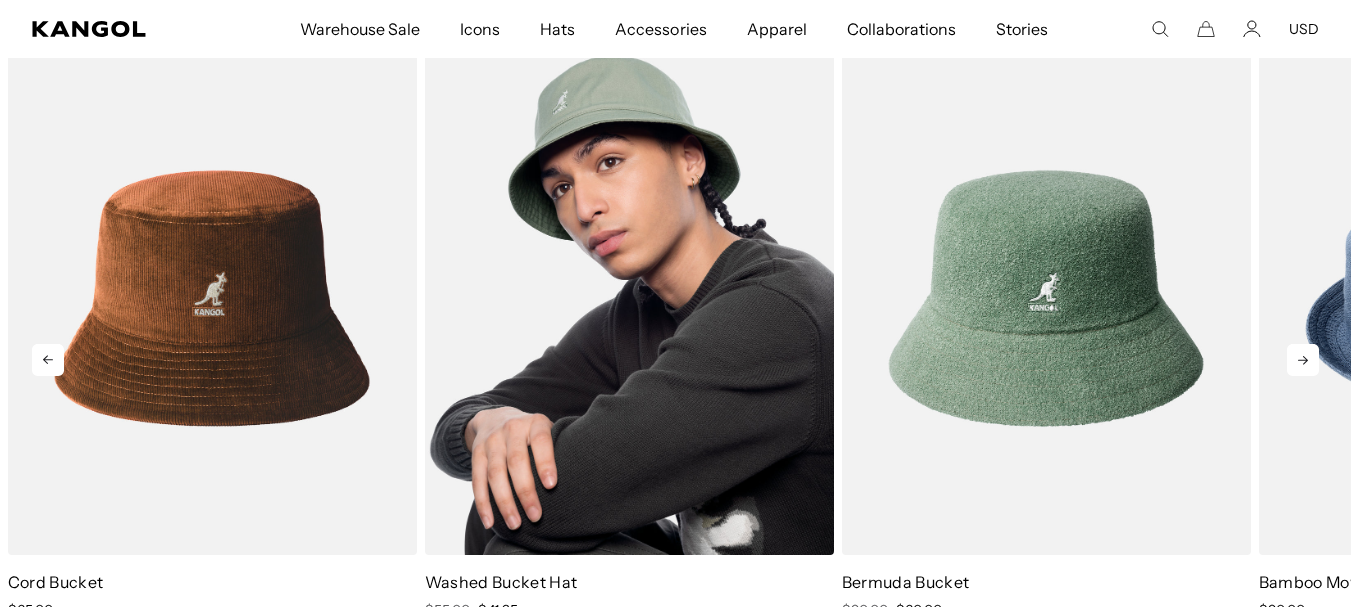 click at bounding box center [629, 298] 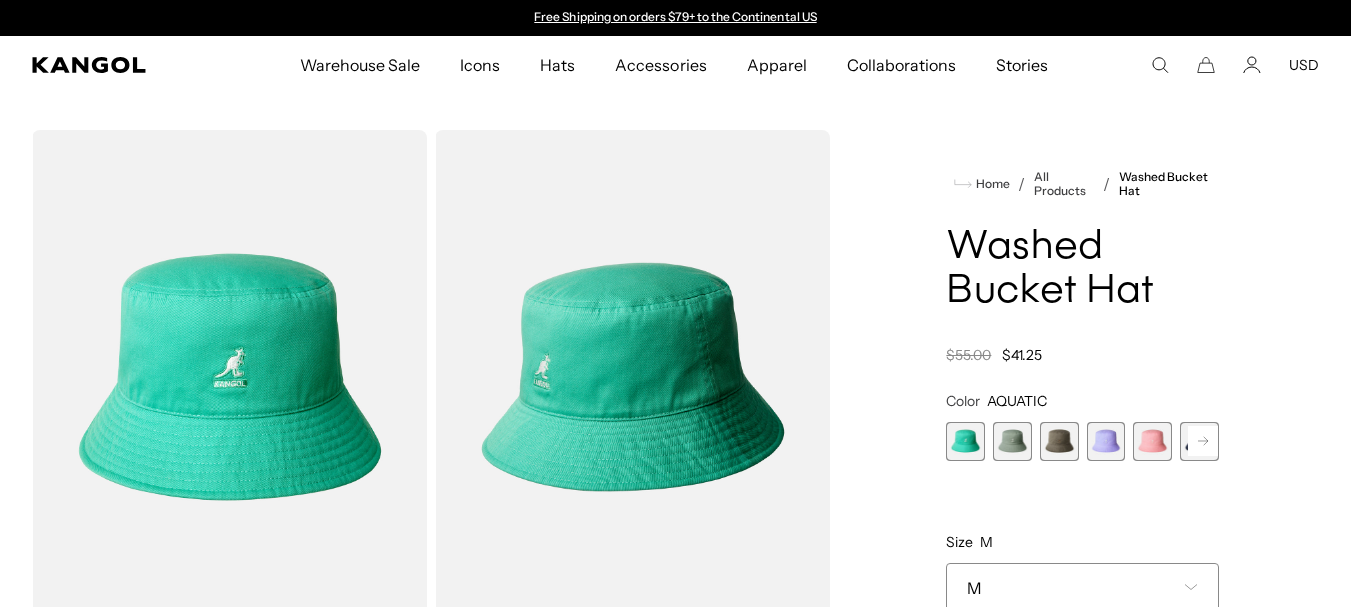 scroll, scrollTop: 0, scrollLeft: 0, axis: both 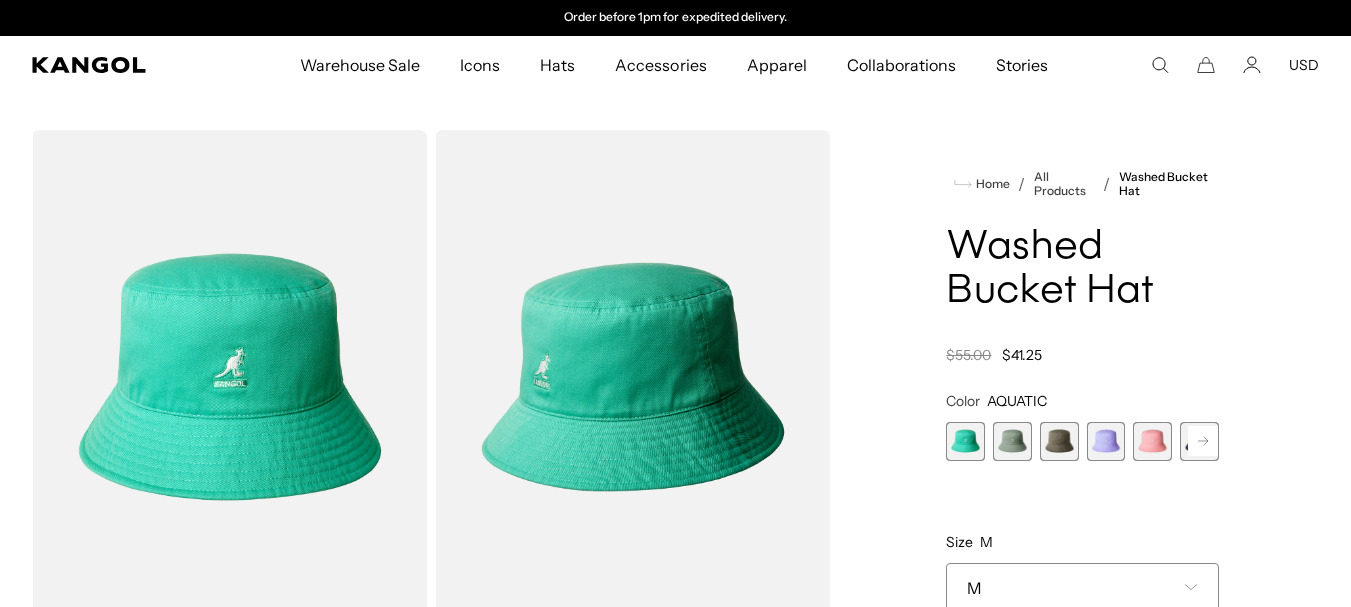 click 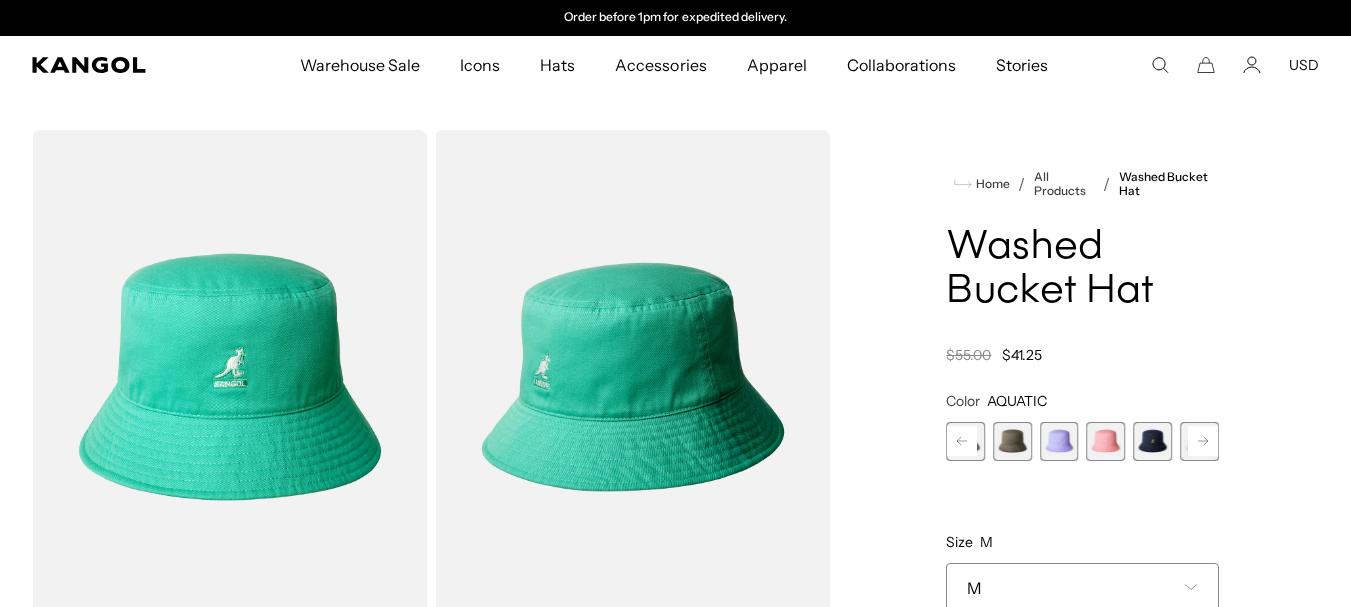 click at bounding box center (1152, 441) 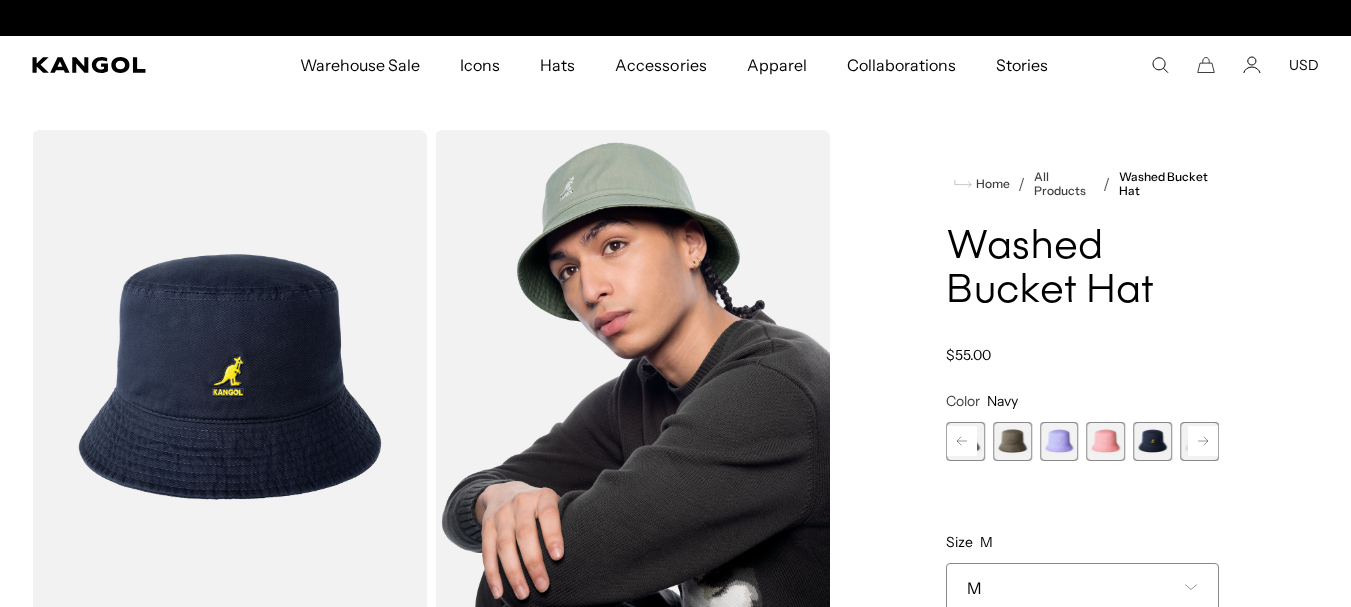scroll, scrollTop: 0, scrollLeft: 0, axis: both 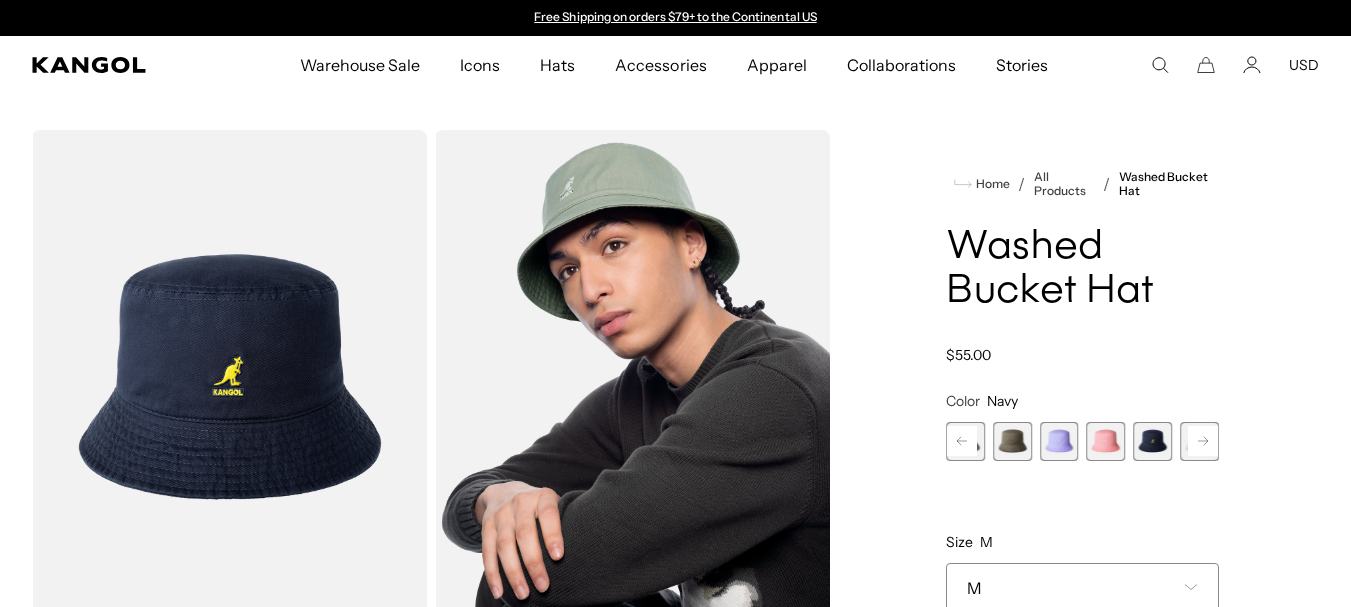 click 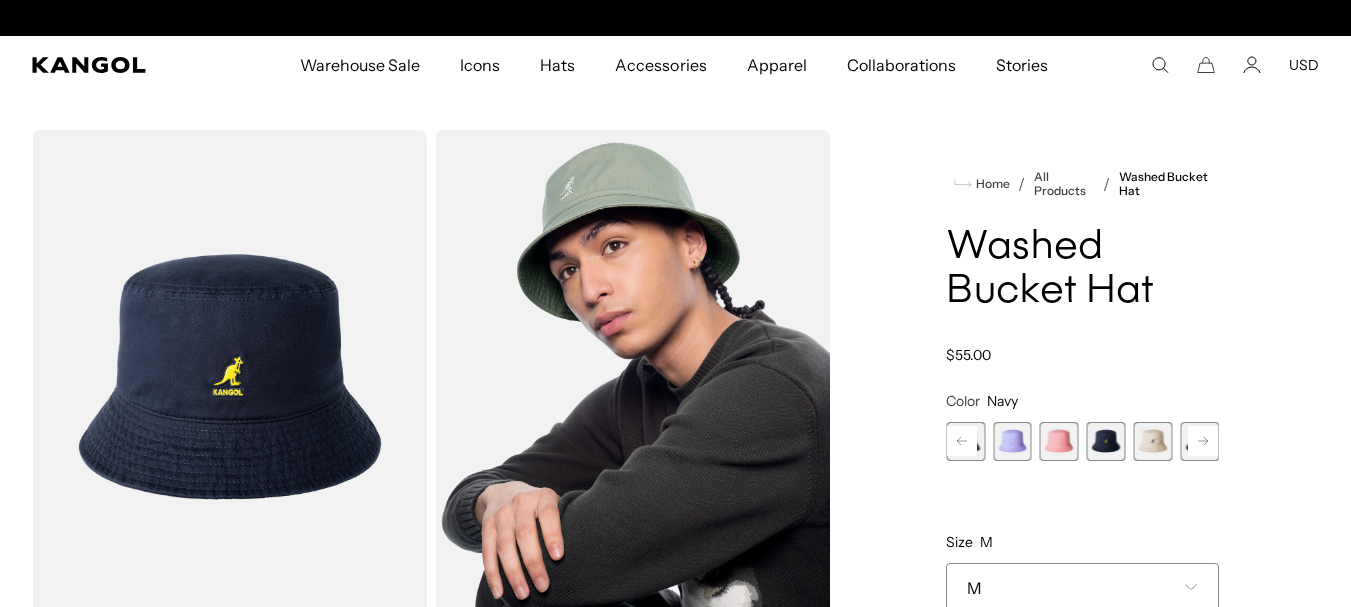 scroll, scrollTop: 0, scrollLeft: 412, axis: horizontal 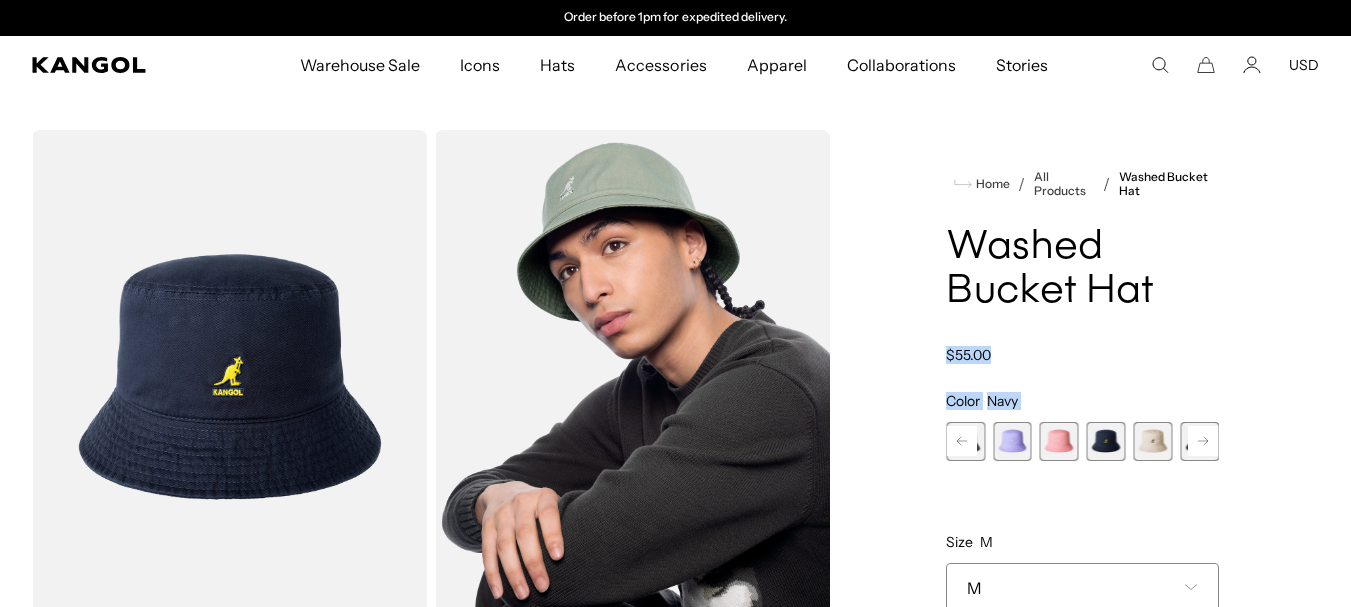 drag, startPoint x: 861, startPoint y: 425, endPoint x: 1243, endPoint y: 261, distance: 415.71625 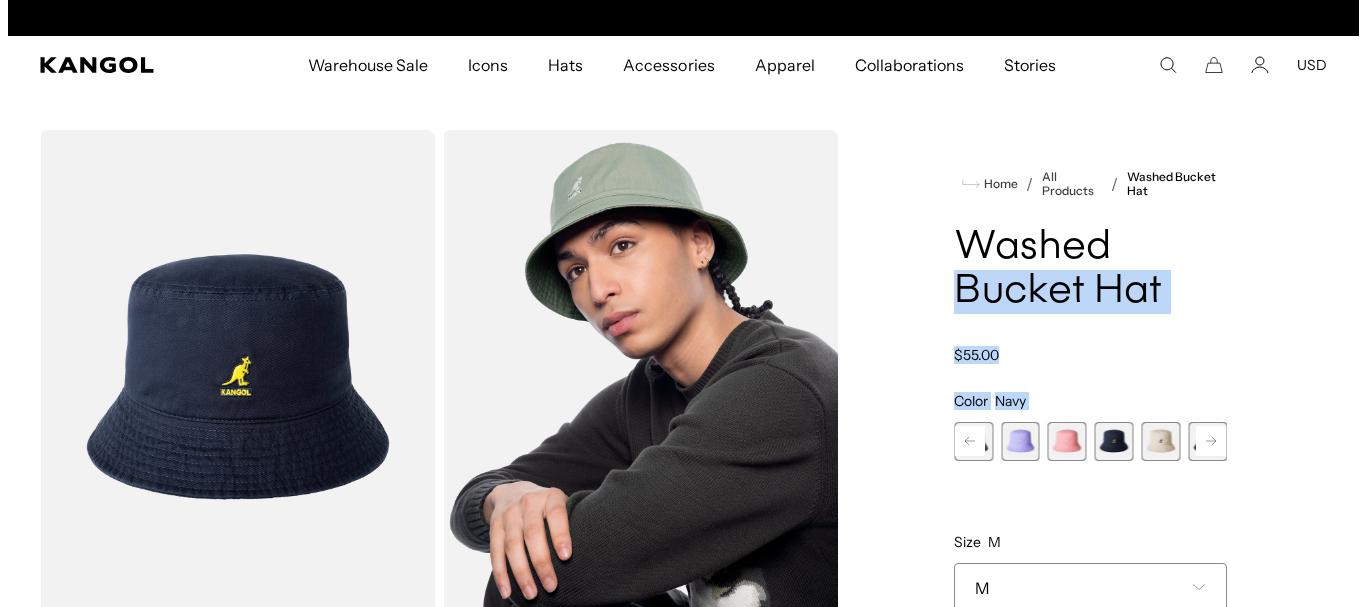 scroll, scrollTop: 0, scrollLeft: 0, axis: both 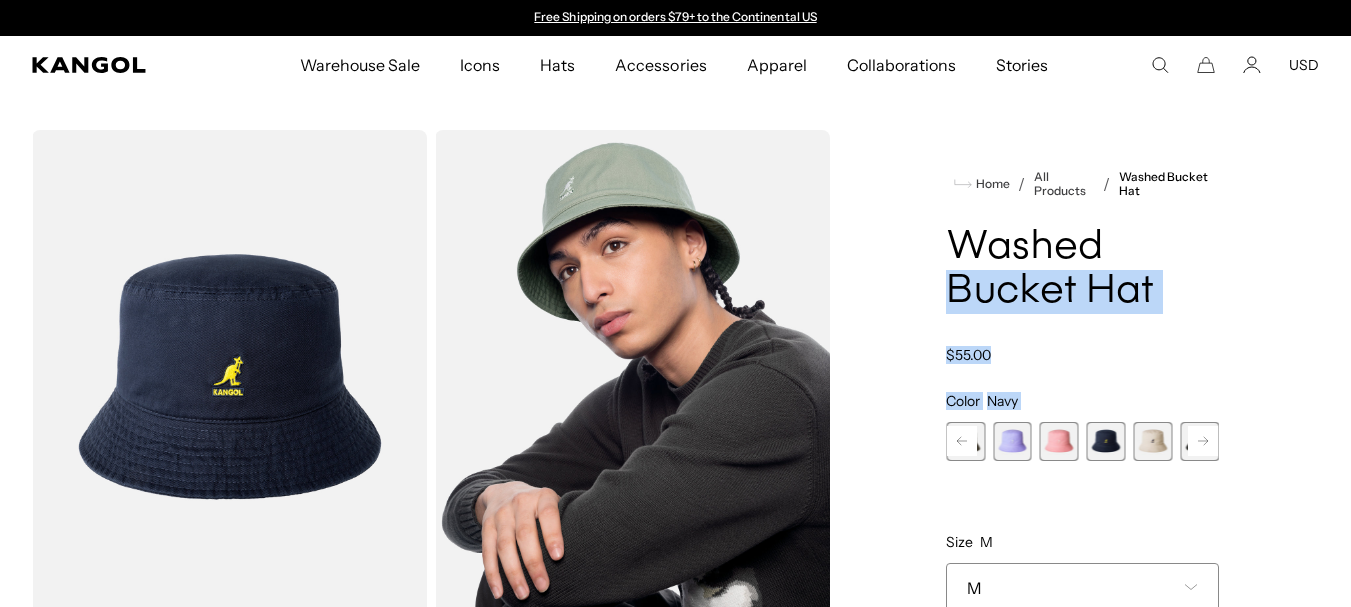 click at bounding box center (229, 377) 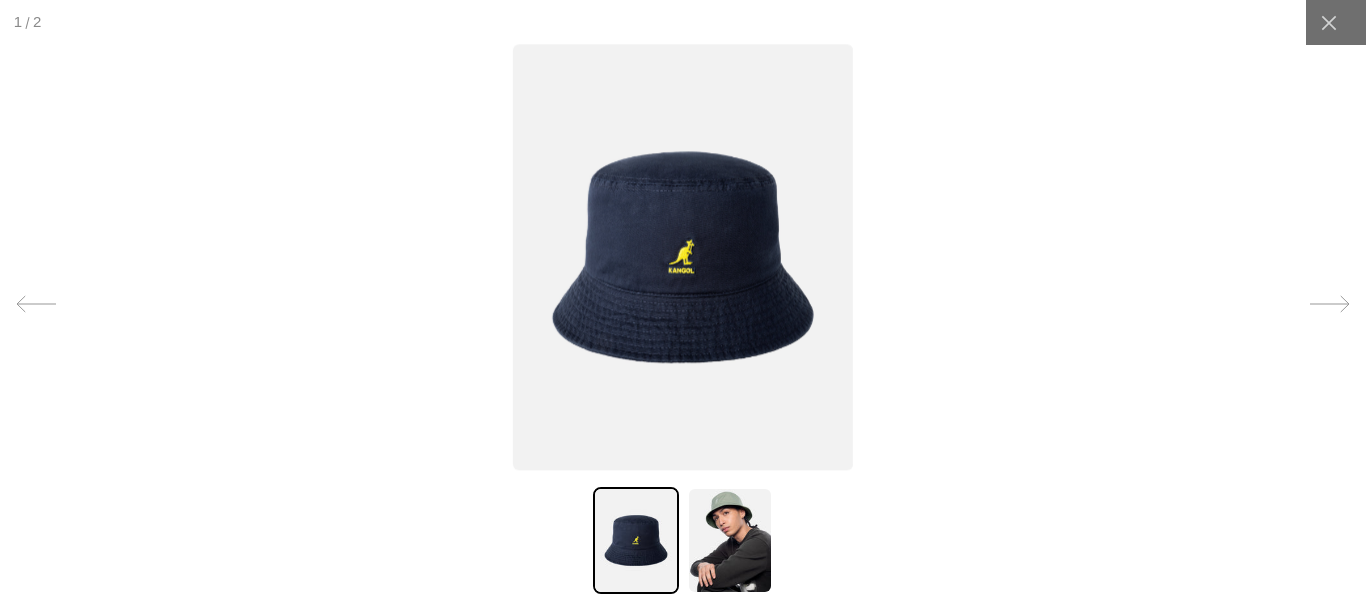 scroll, scrollTop: 0, scrollLeft: 0, axis: both 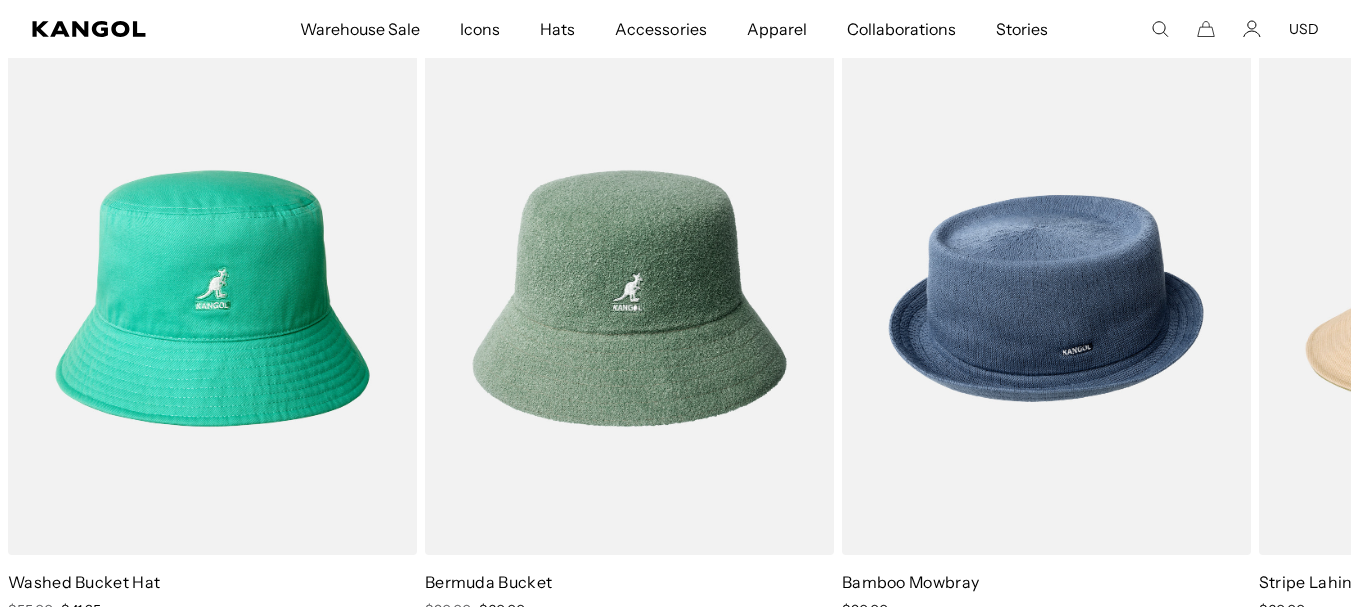 click on "USD" at bounding box center (1304, 29) 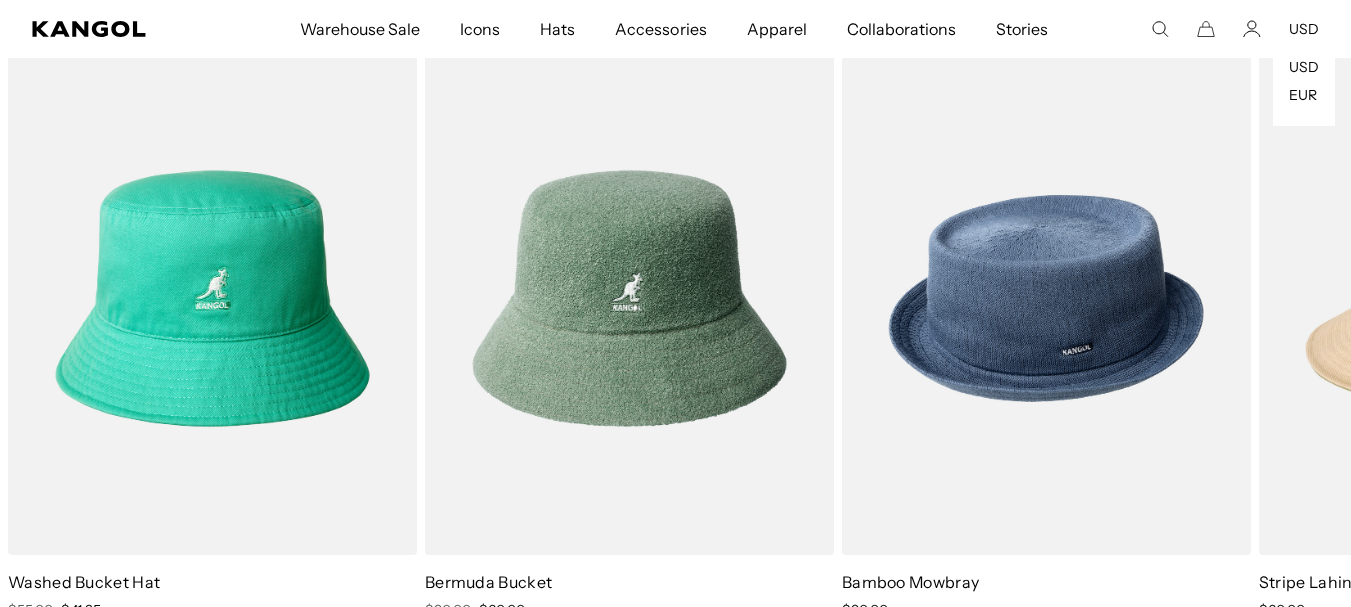 scroll, scrollTop: 0, scrollLeft: 0, axis: both 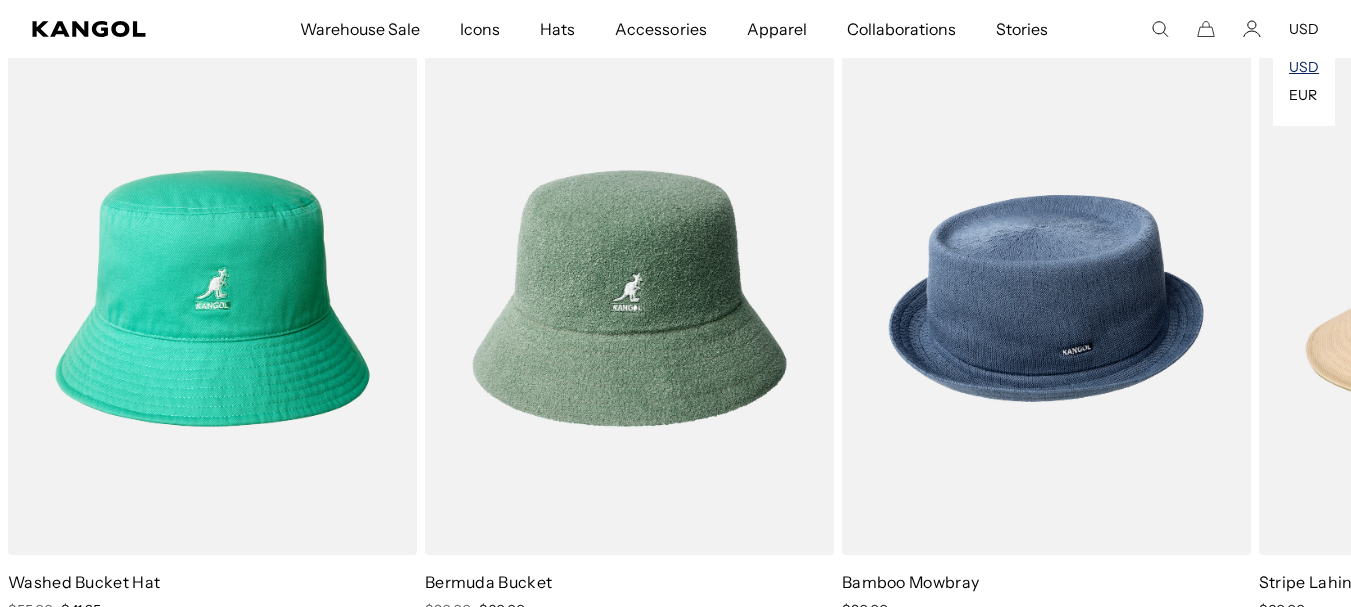 click on "USD" at bounding box center [1304, 67] 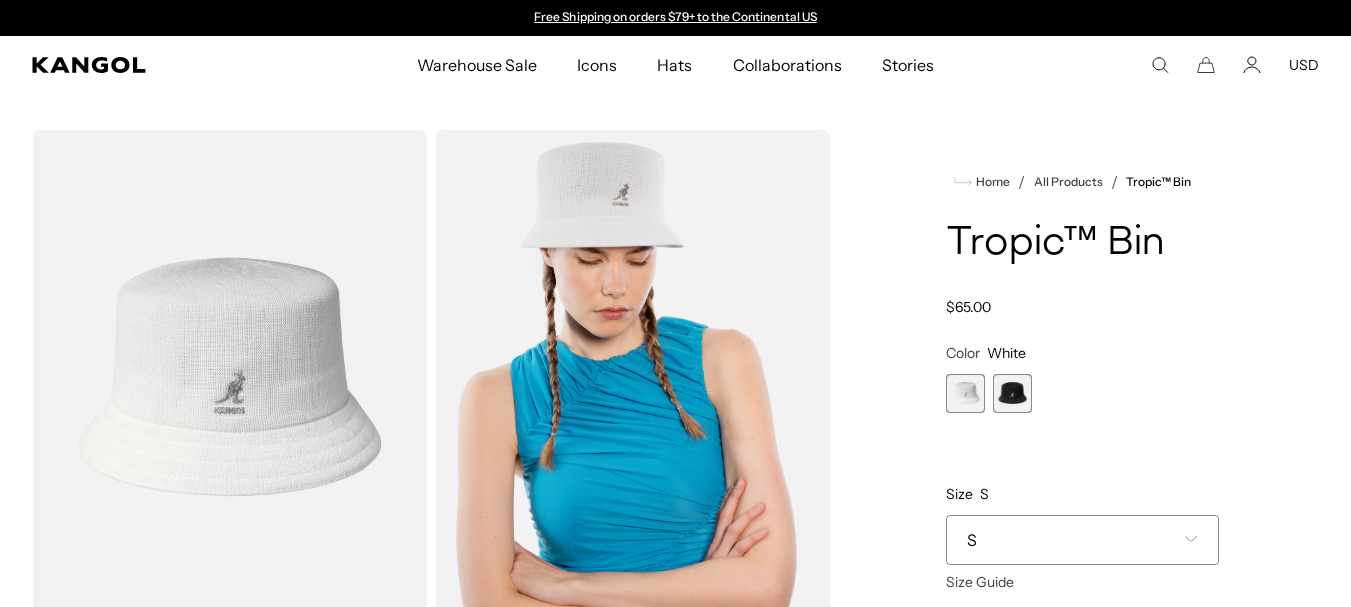 scroll, scrollTop: 0, scrollLeft: 0, axis: both 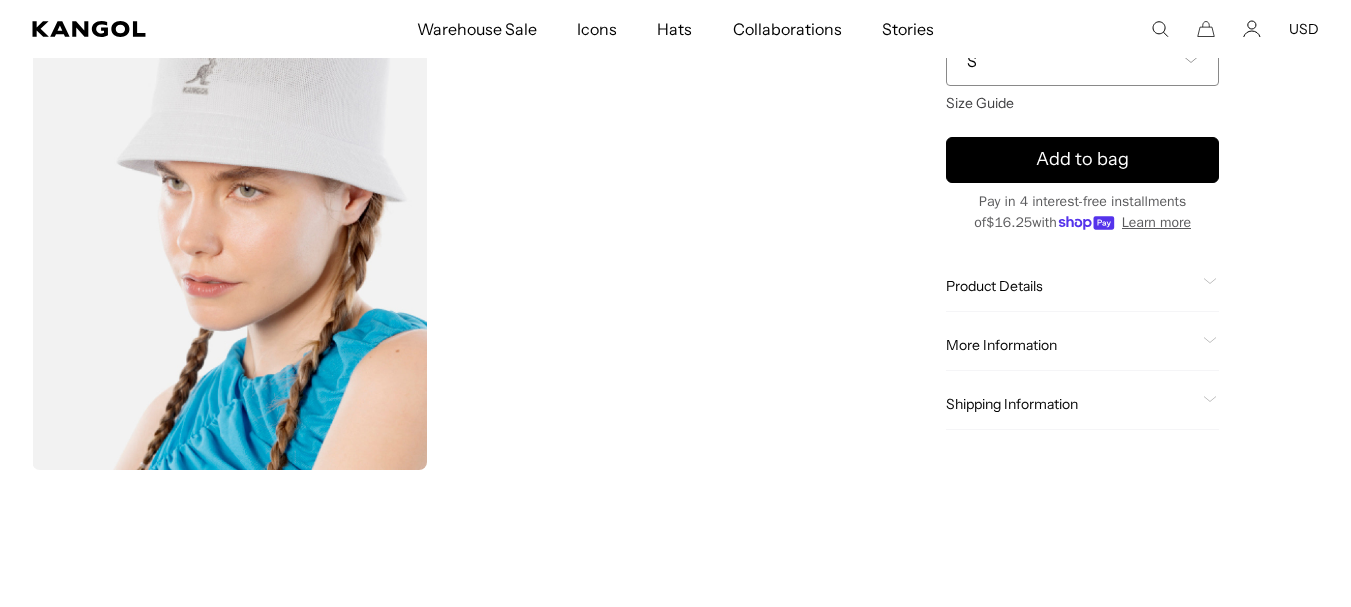 click on "Shipping Information" 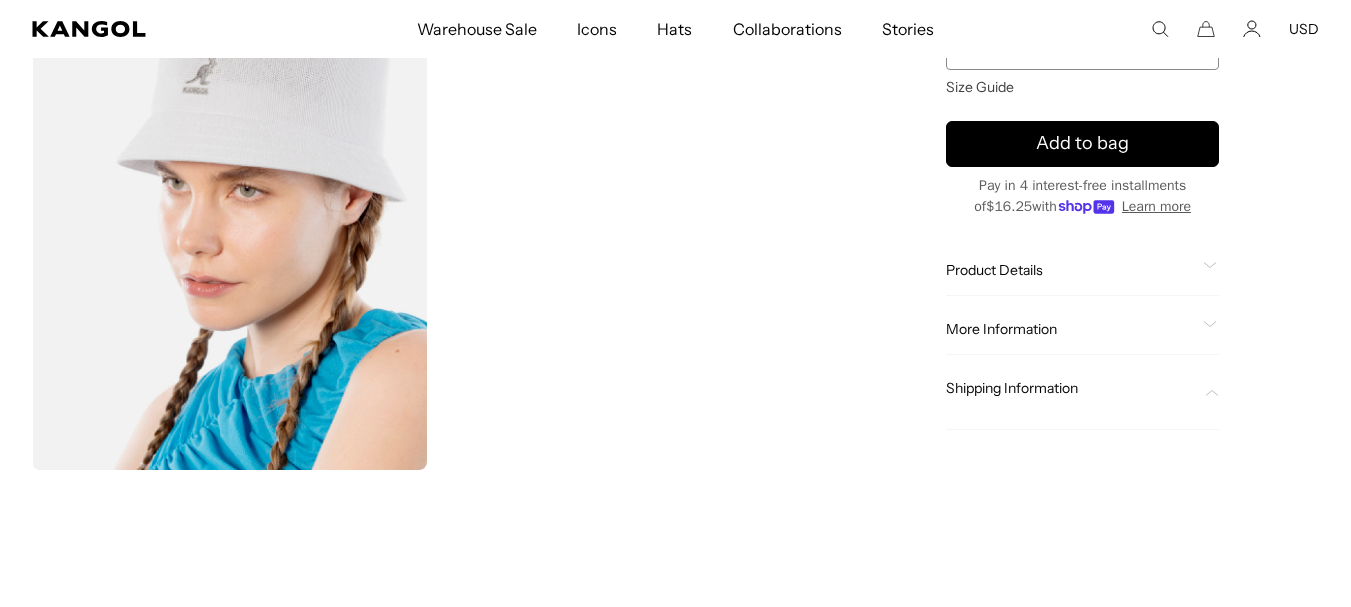 scroll, scrollTop: 0, scrollLeft: 0, axis: both 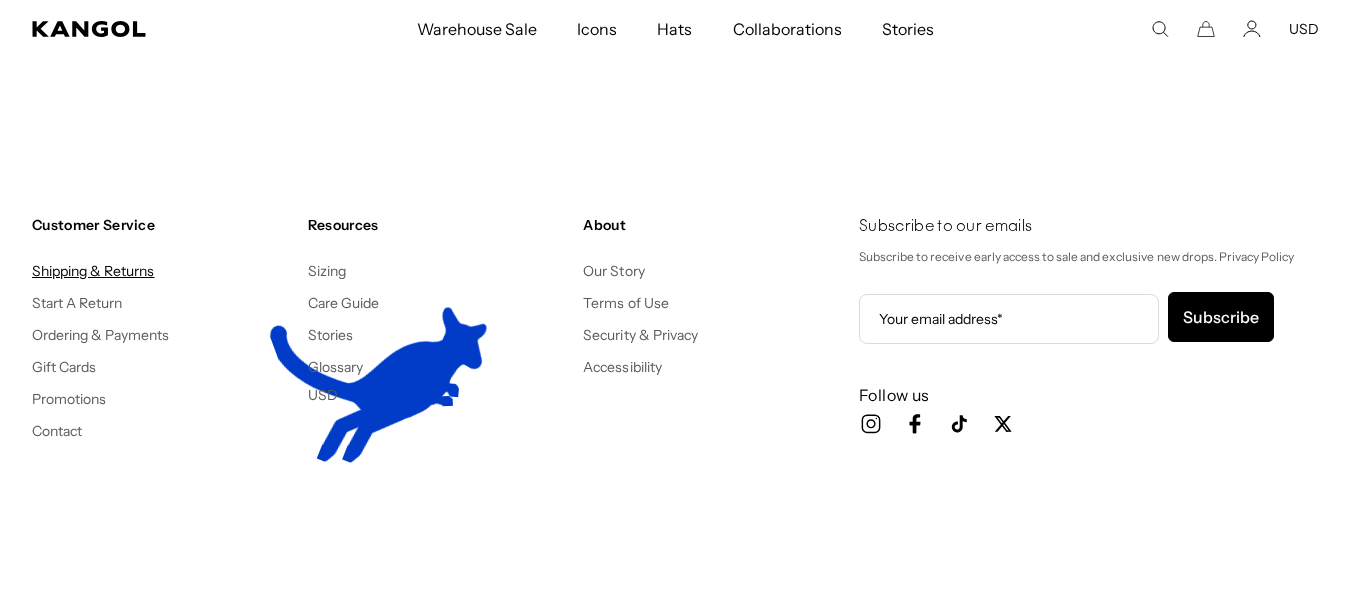 click on "Shipping & Returns" at bounding box center (93, 271) 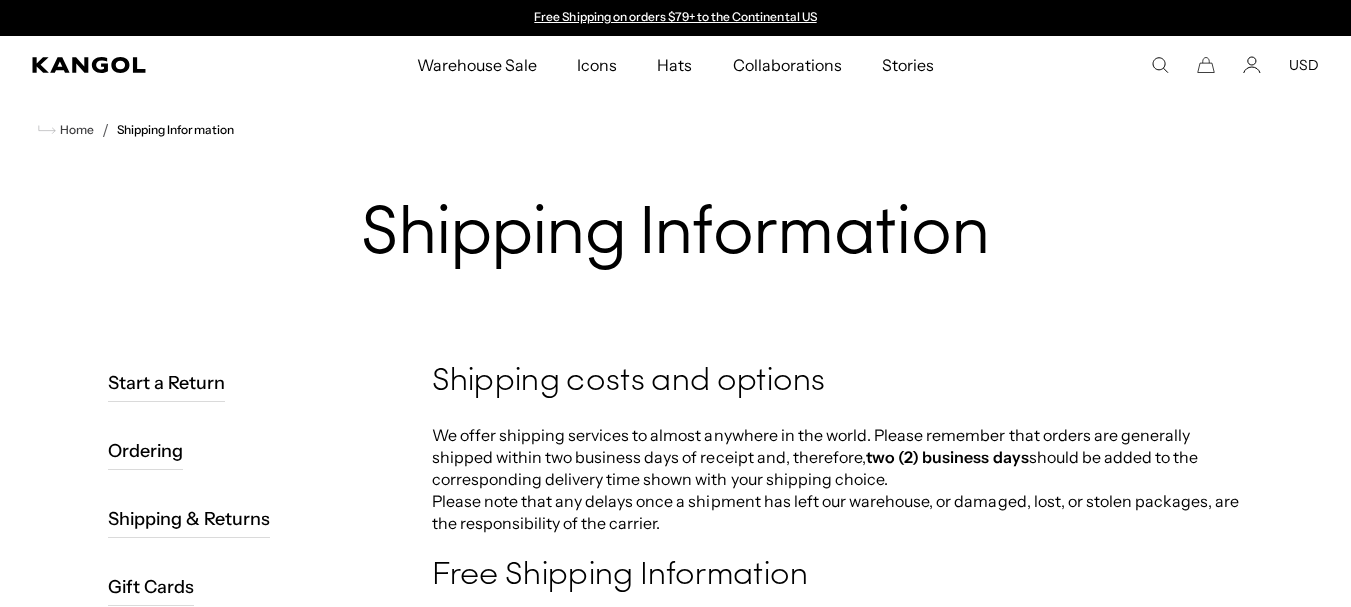scroll, scrollTop: 0, scrollLeft: 0, axis: both 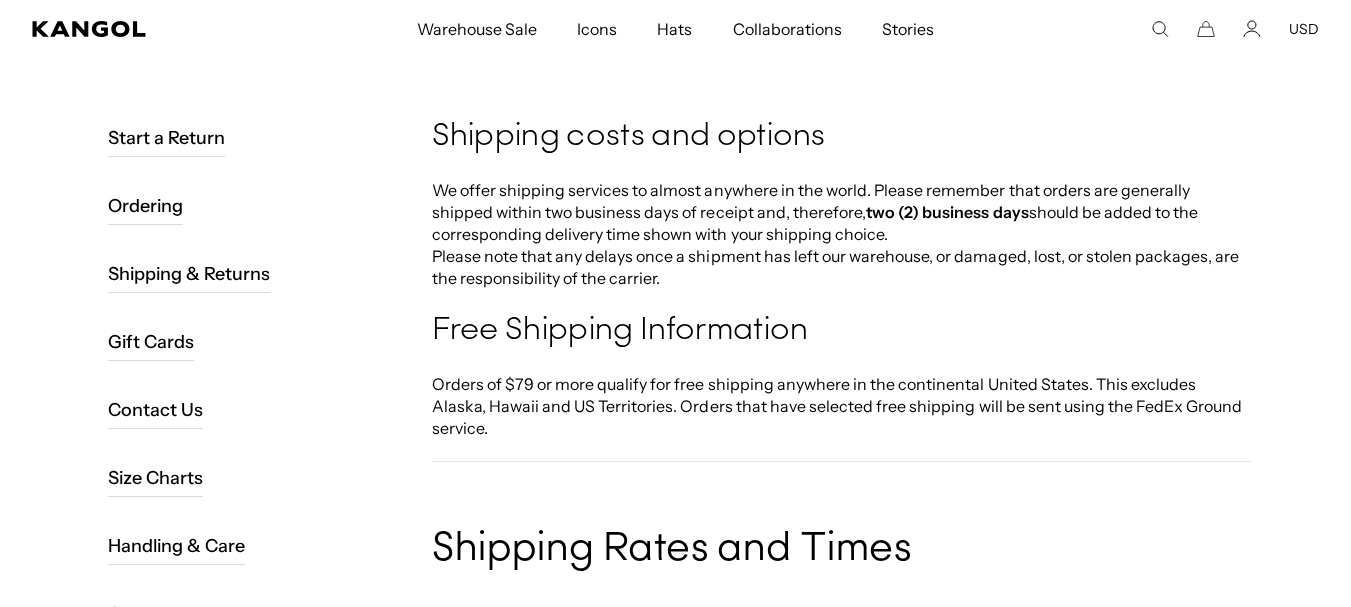 click on "Shipping & Returns" at bounding box center [189, 274] 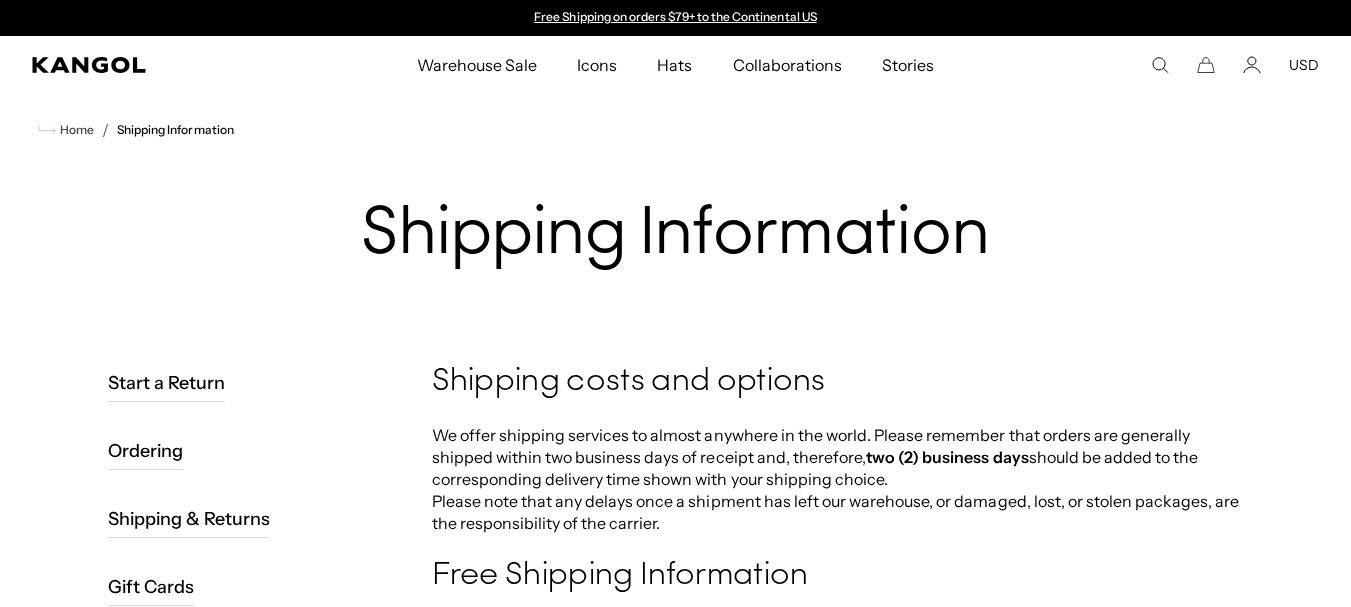scroll, scrollTop: 0, scrollLeft: 0, axis: both 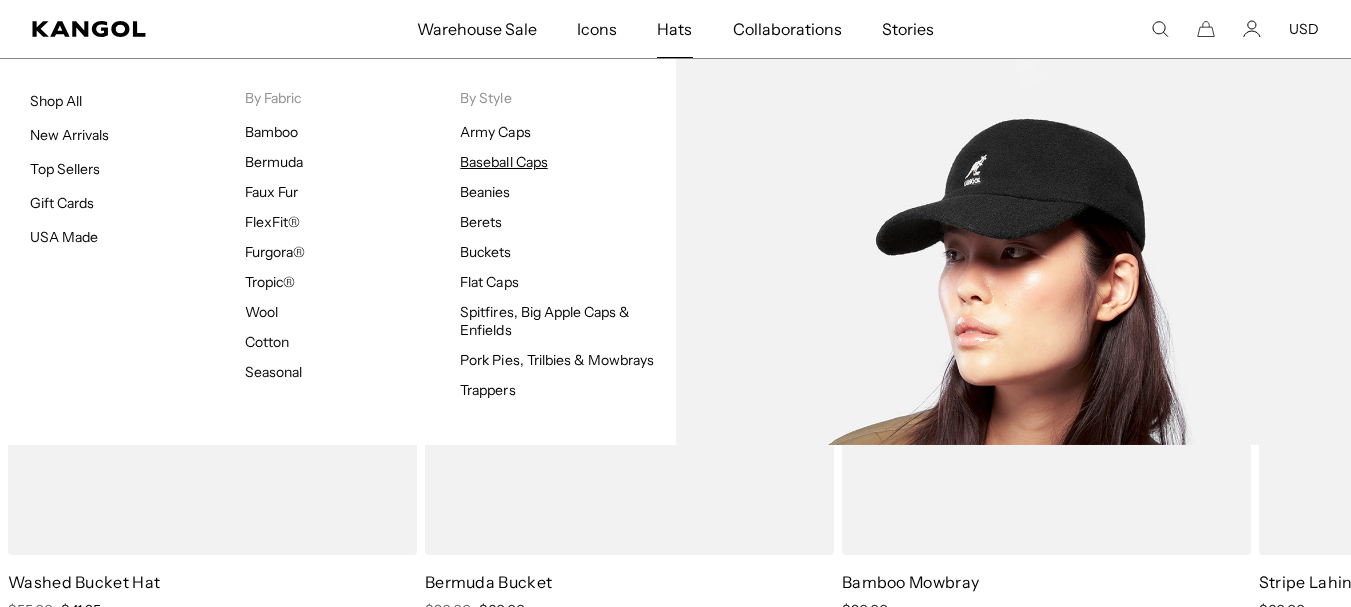 click on "Baseball Caps" at bounding box center (503, 162) 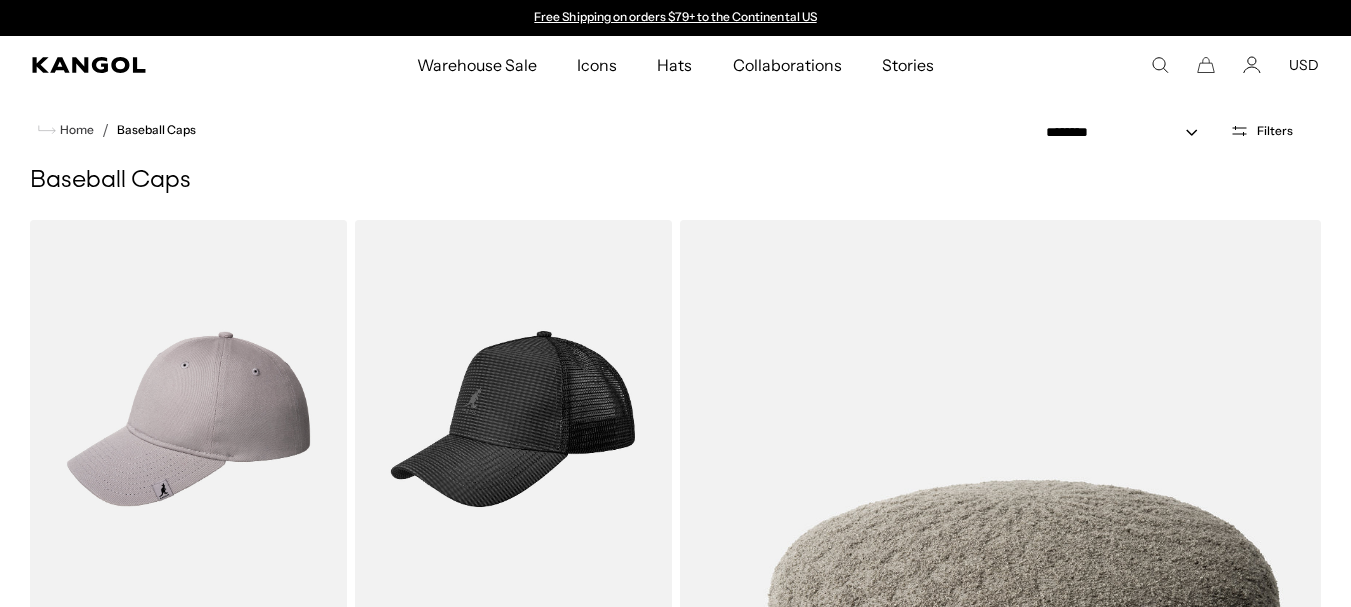 scroll, scrollTop: 0, scrollLeft: 0, axis: both 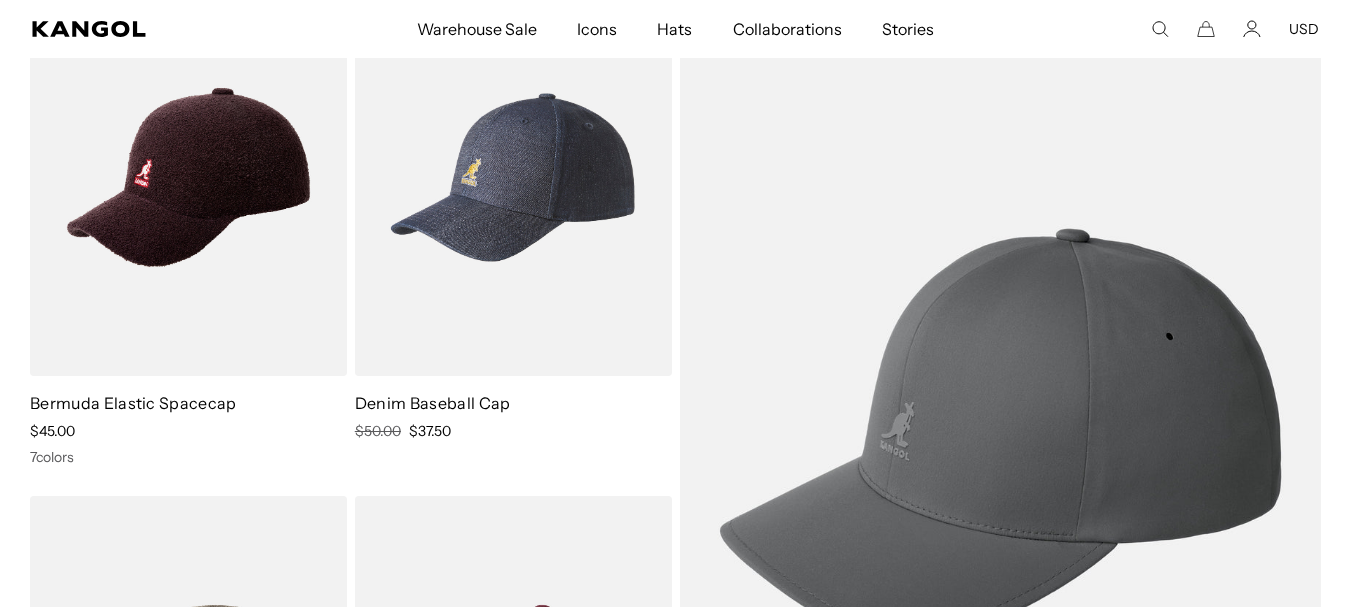 click at bounding box center (513, 178) 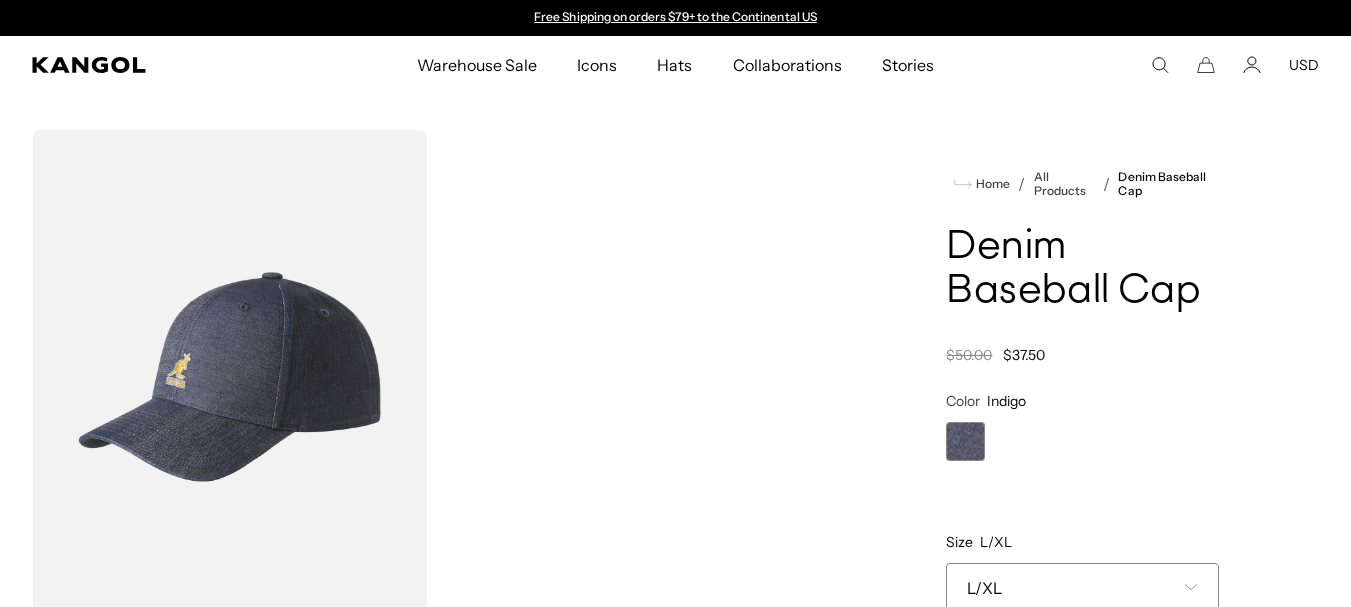 scroll, scrollTop: 0, scrollLeft: 0, axis: both 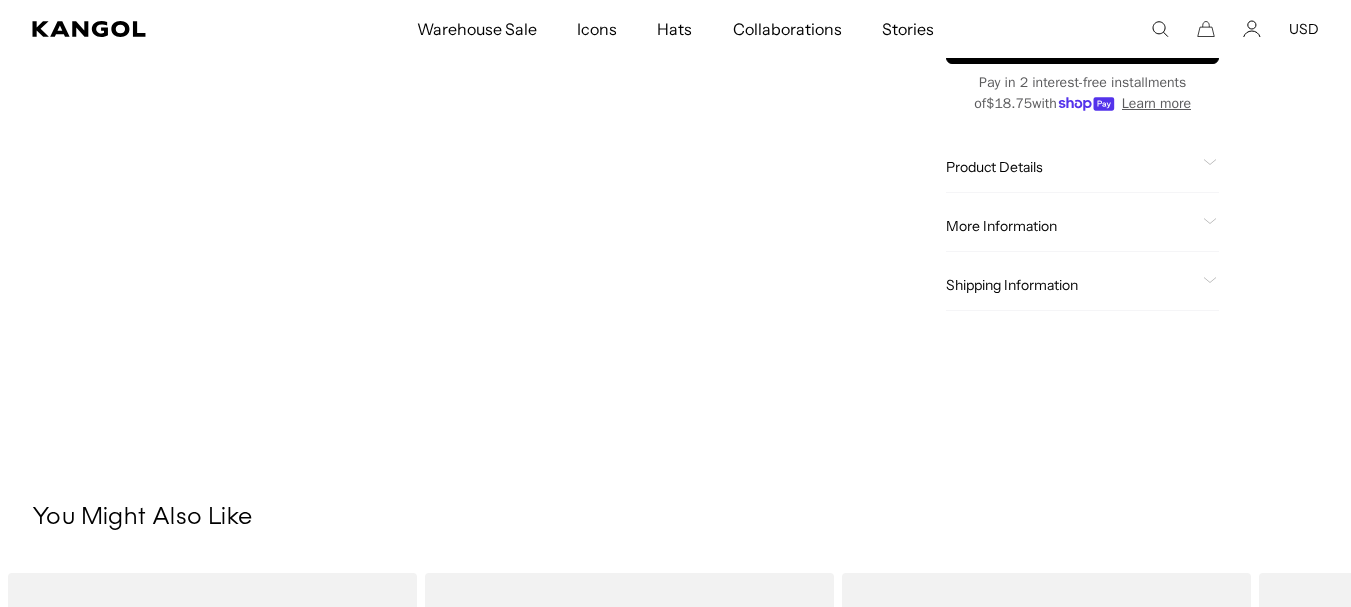 click on "Product Details" 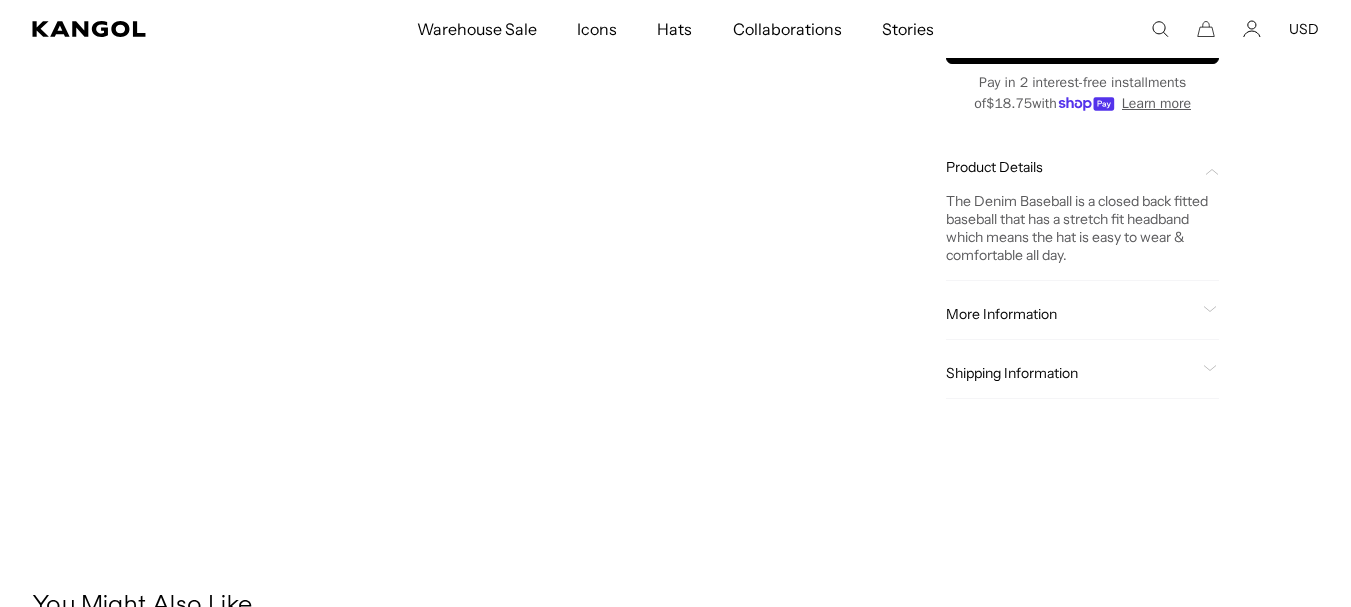 scroll, scrollTop: 0, scrollLeft: 0, axis: both 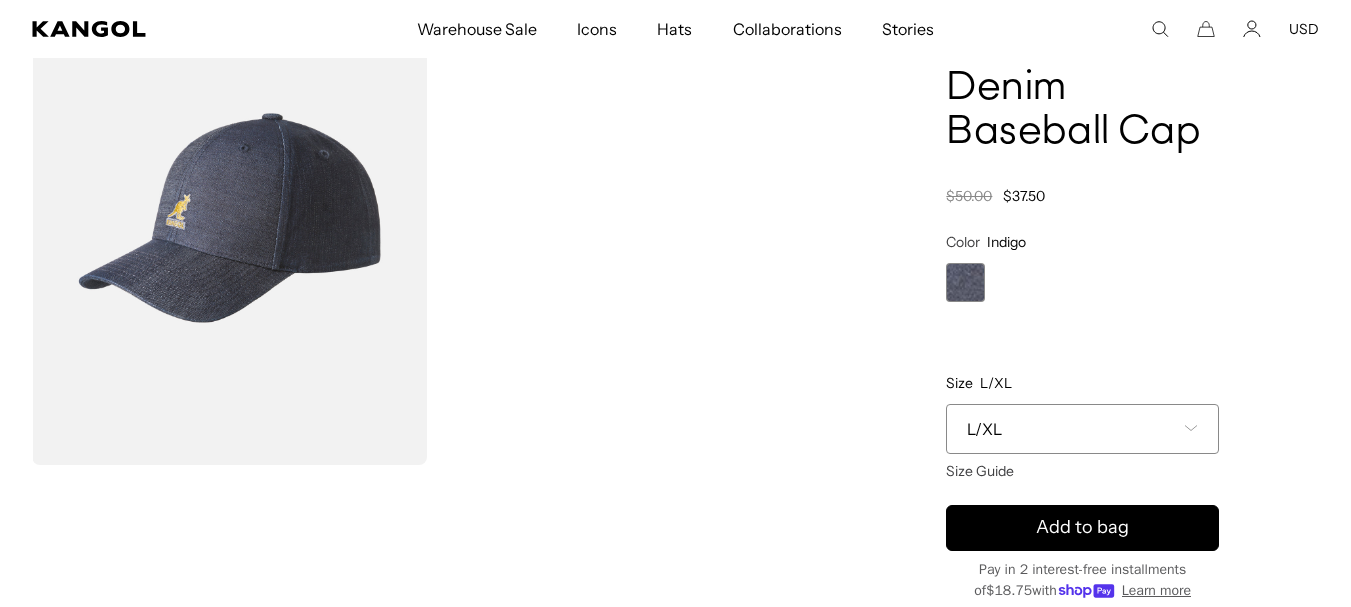 click on "L/XL" at bounding box center (1082, 429) 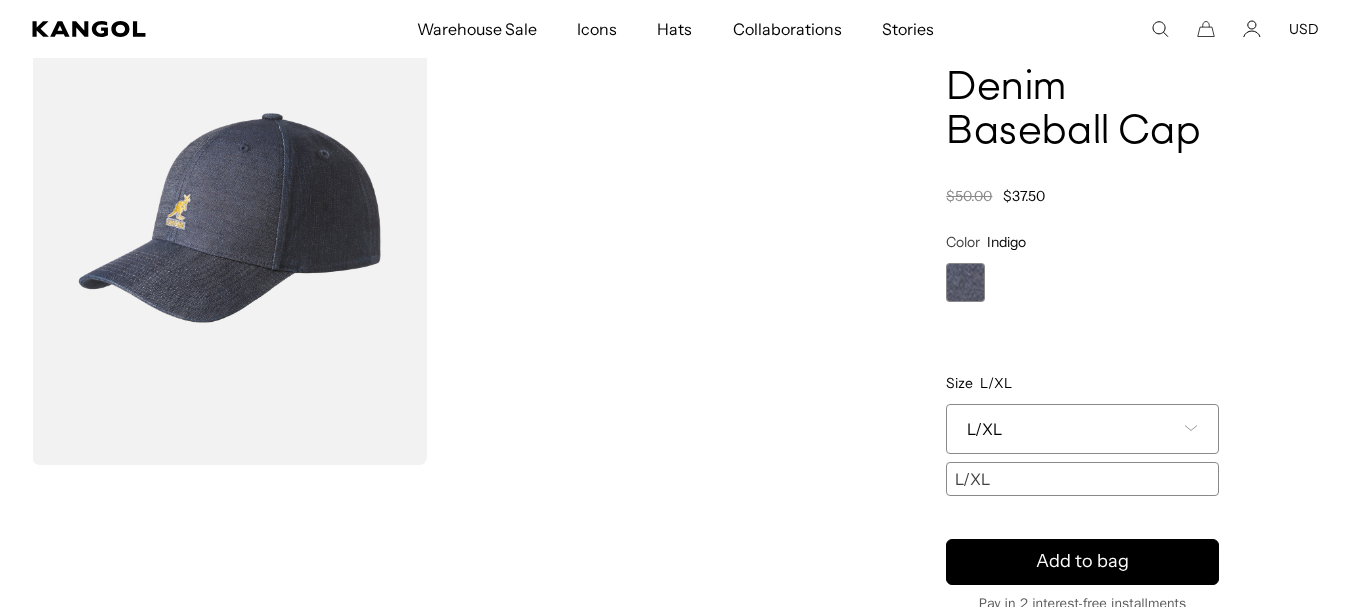 scroll, scrollTop: 0, scrollLeft: 0, axis: both 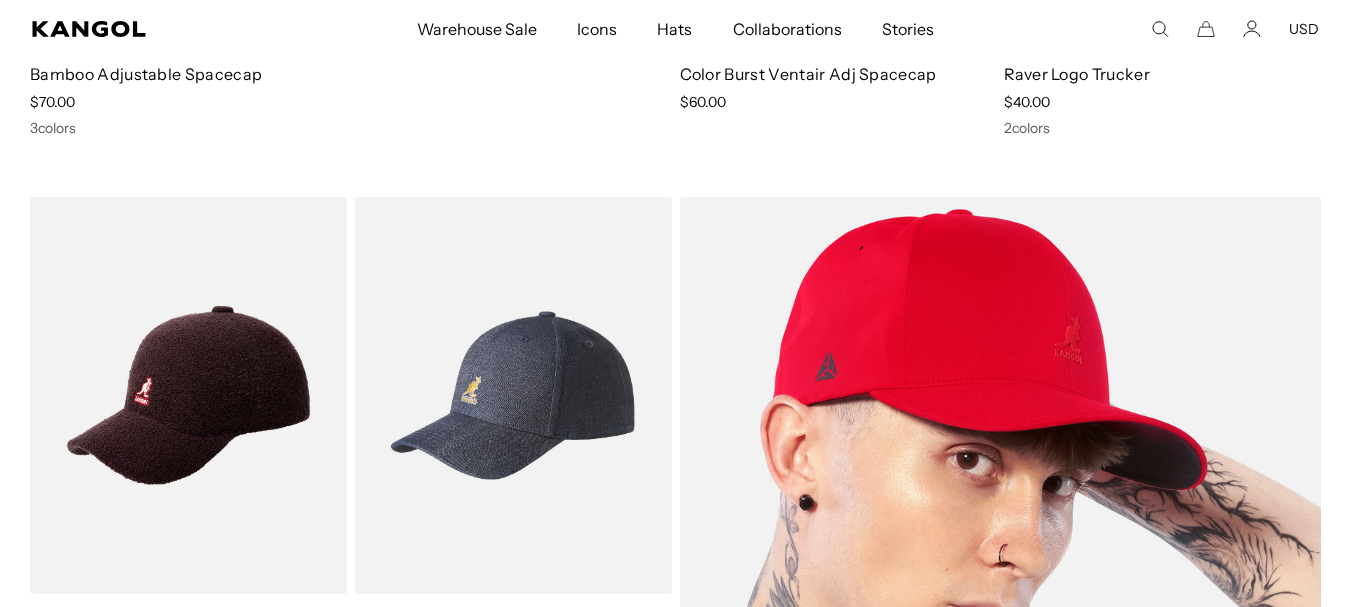 click at bounding box center (1001, 654) 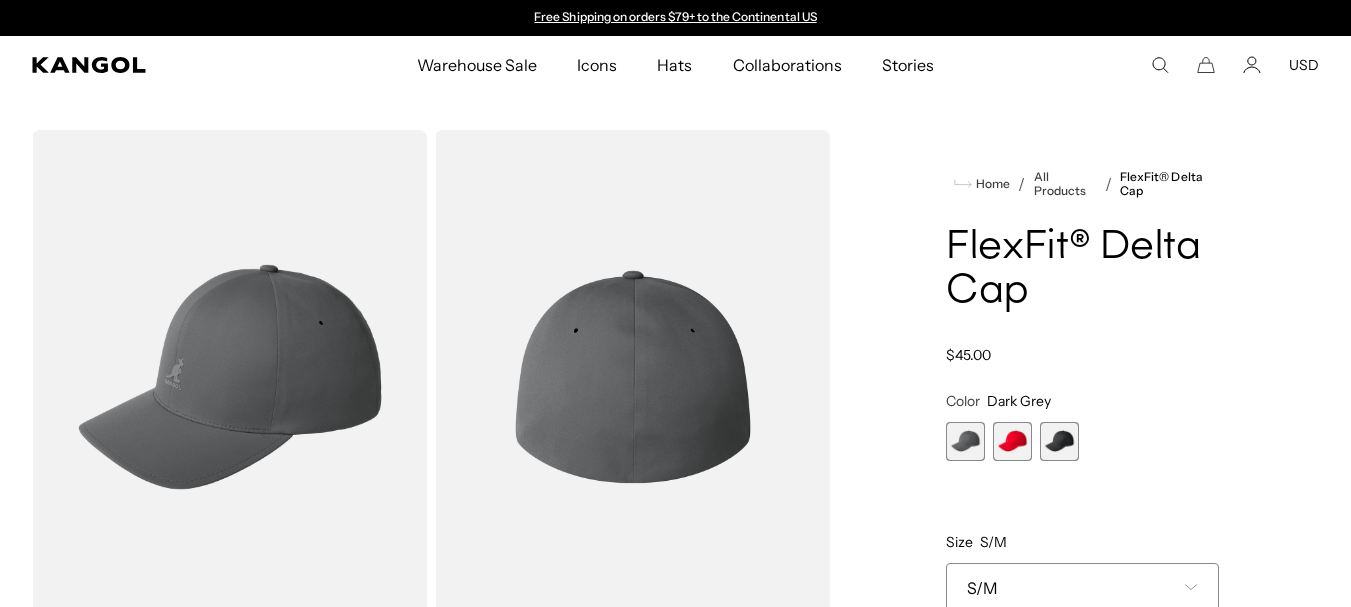 scroll, scrollTop: 0, scrollLeft: 0, axis: both 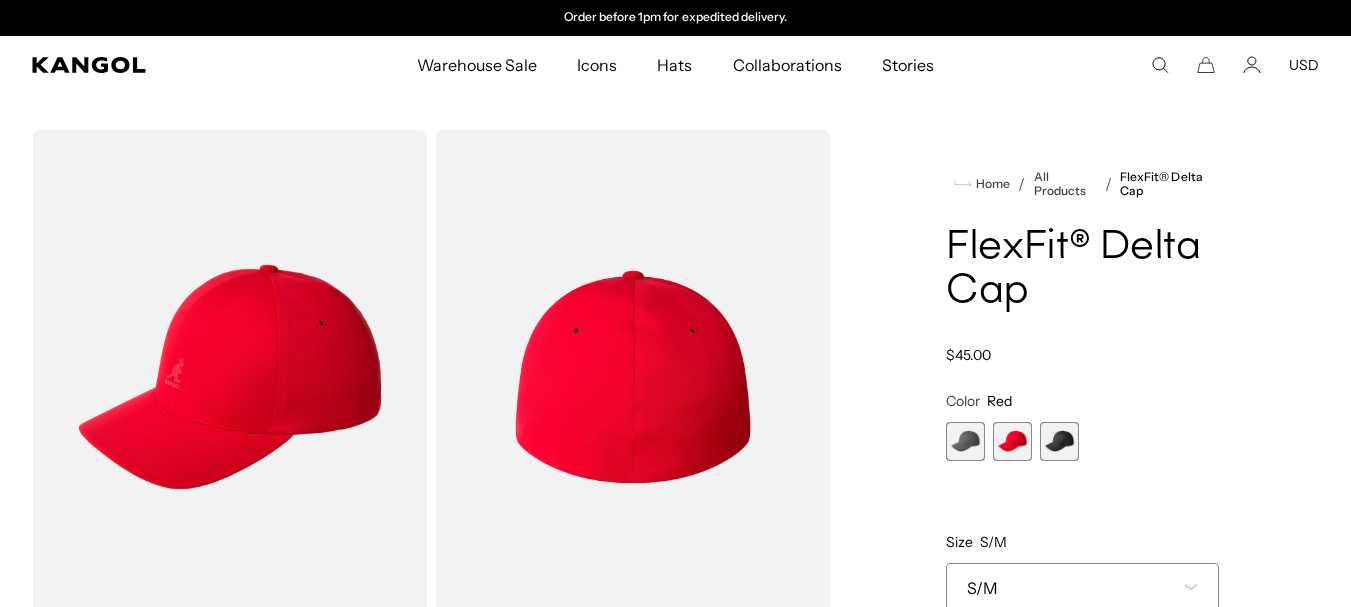click at bounding box center (1059, 441) 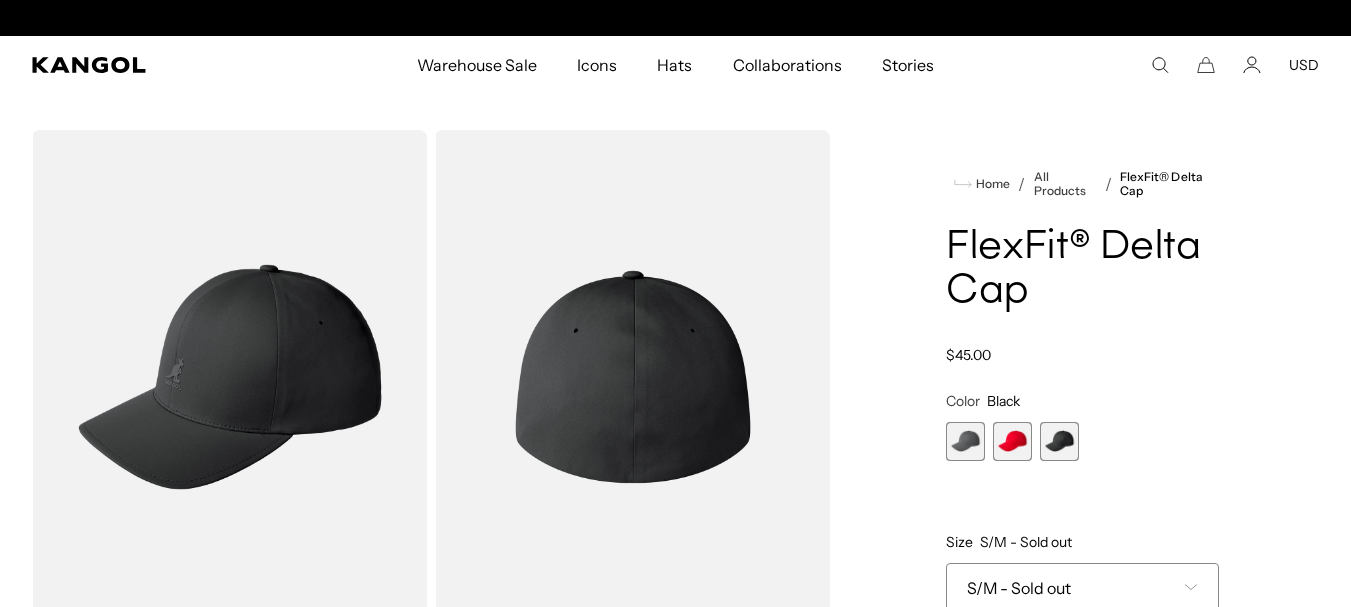 scroll, scrollTop: 0, scrollLeft: 412, axis: horizontal 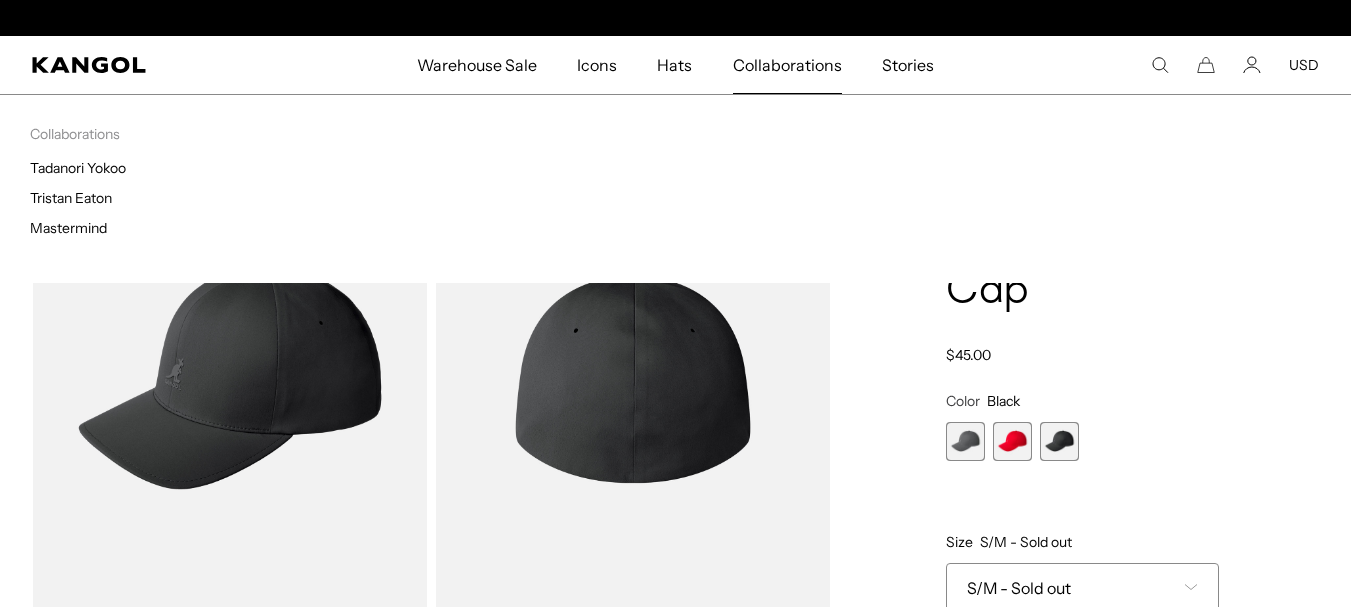 click on "Collaborations" at bounding box center (787, 65) 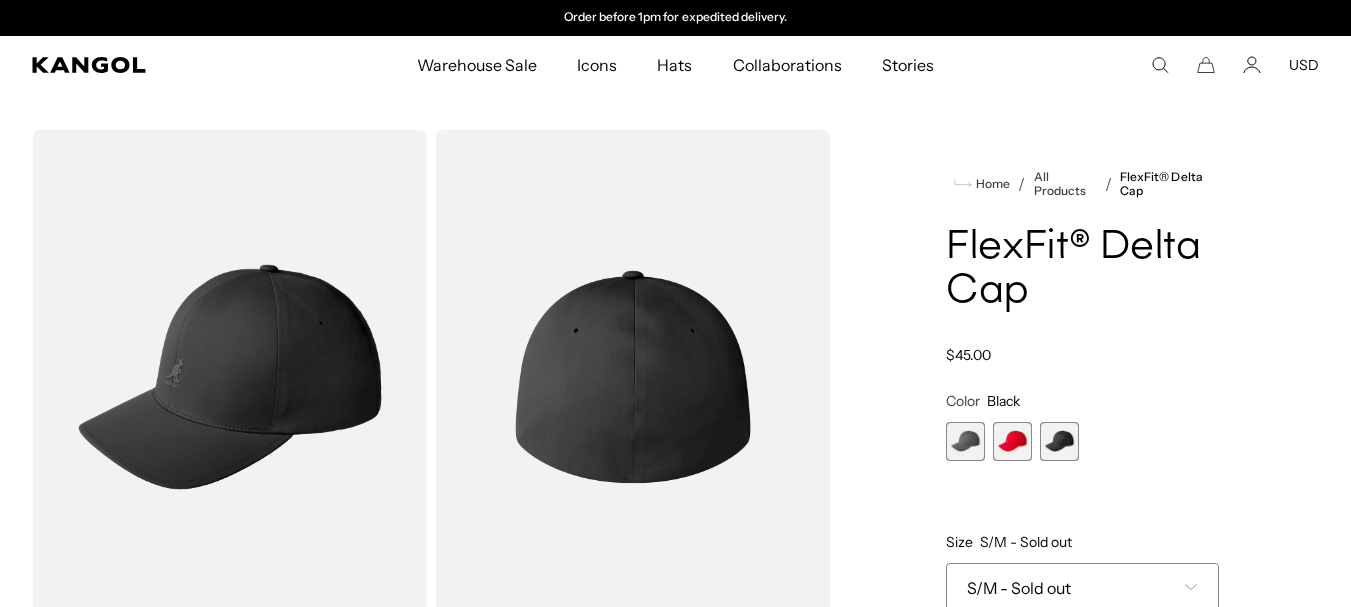 click on "Collaborations" at bounding box center (787, 65) 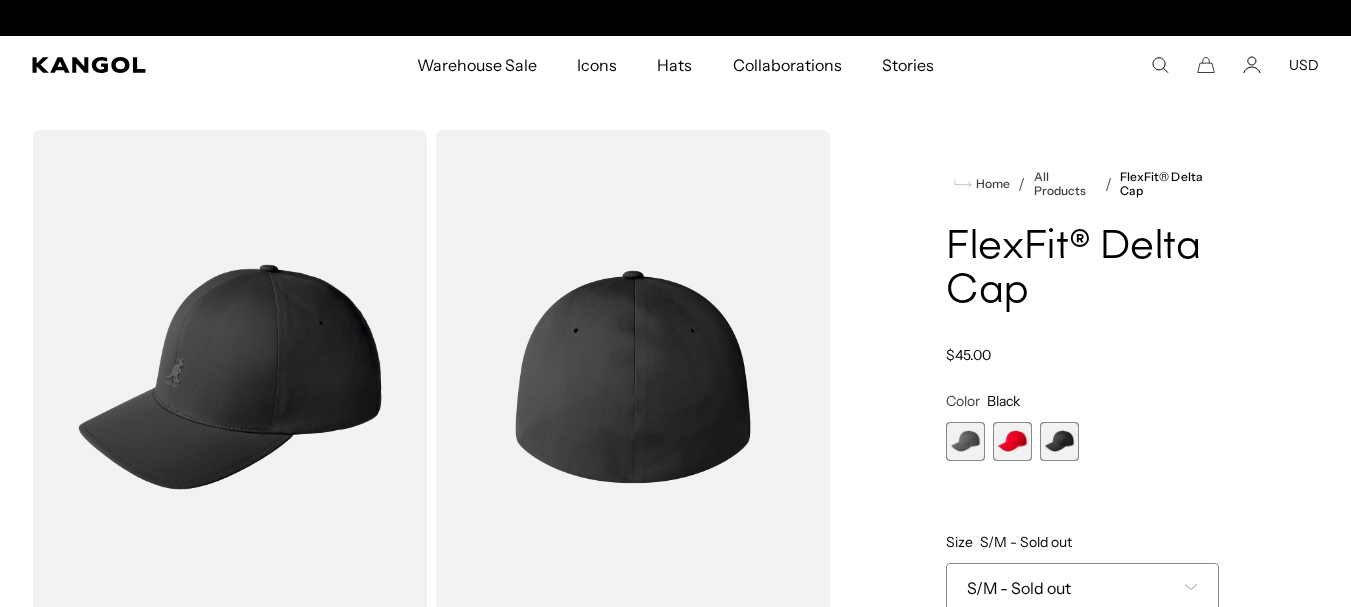 scroll, scrollTop: 0, scrollLeft: 0, axis: both 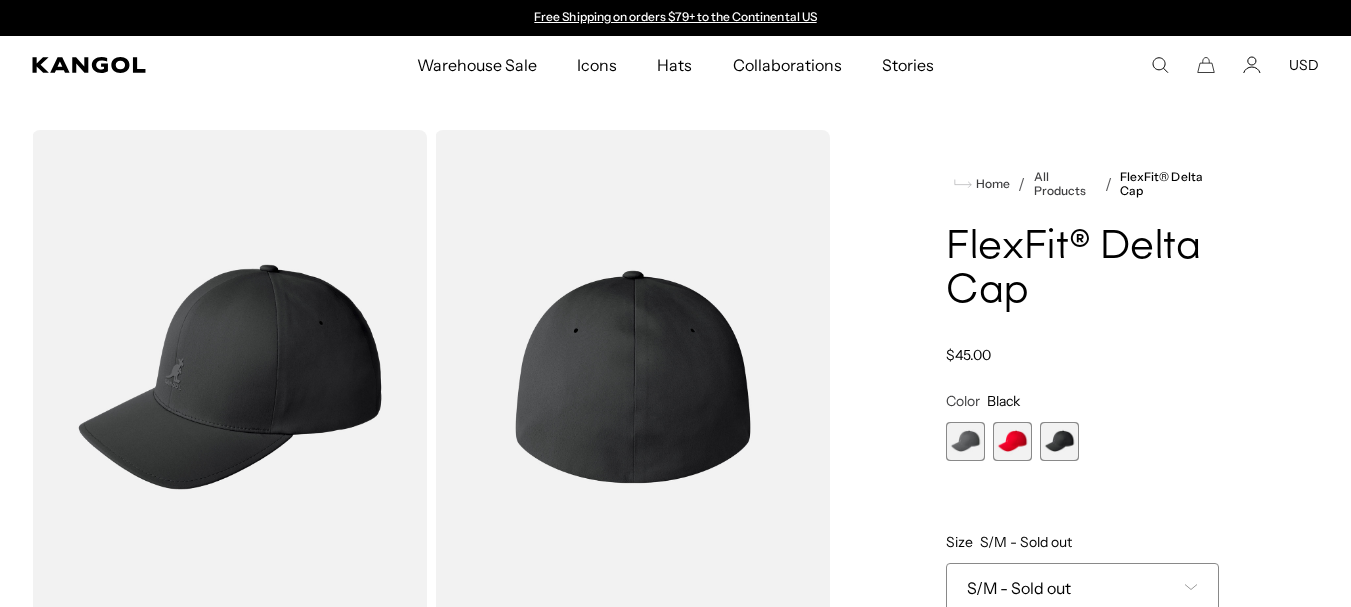 click on "Collaborations" at bounding box center (787, 65) 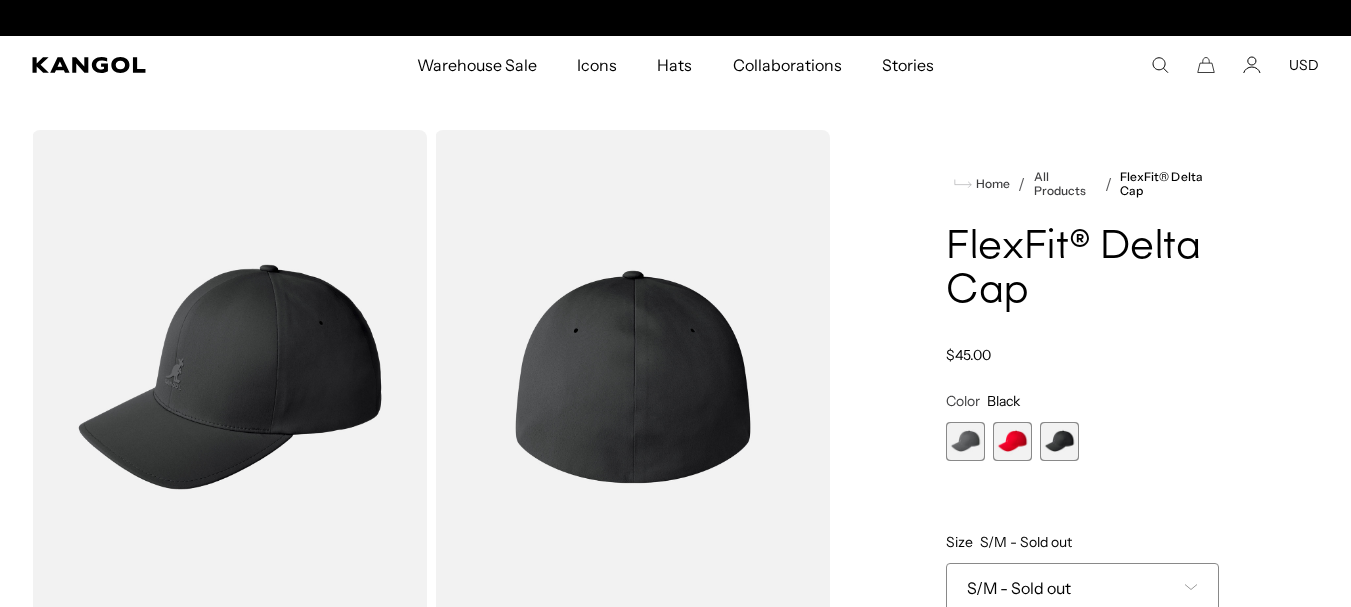 scroll, scrollTop: 0, scrollLeft: 412, axis: horizontal 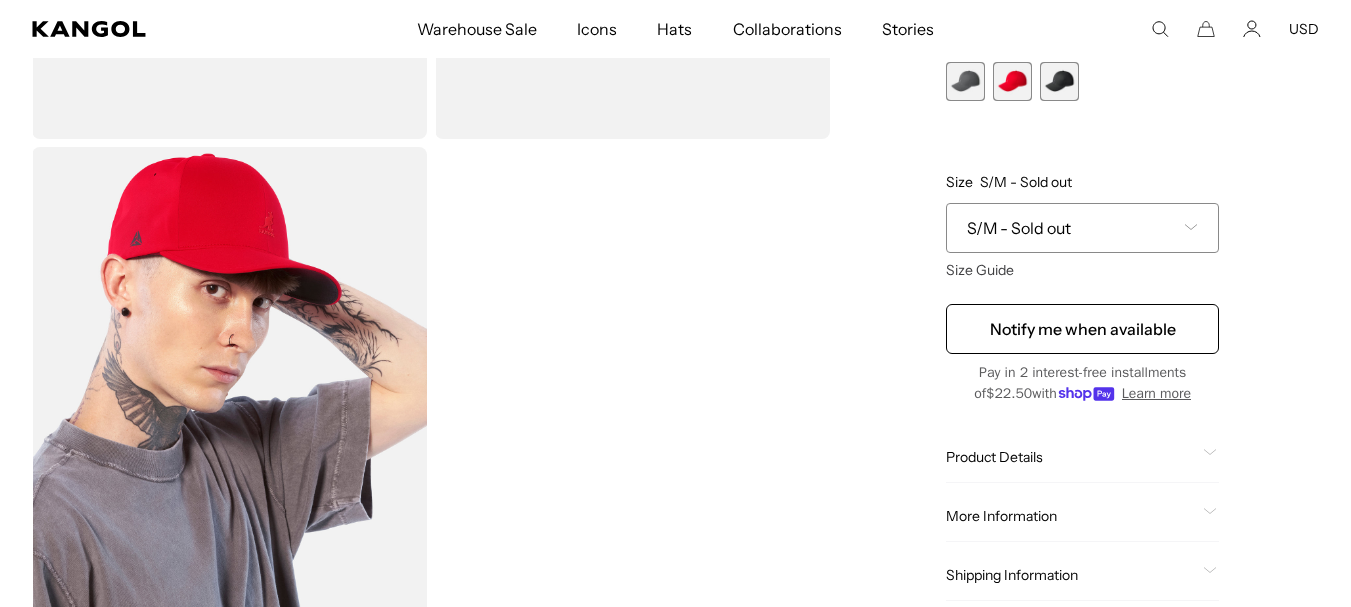click on "S/M - Sold out" at bounding box center (1019, 228) 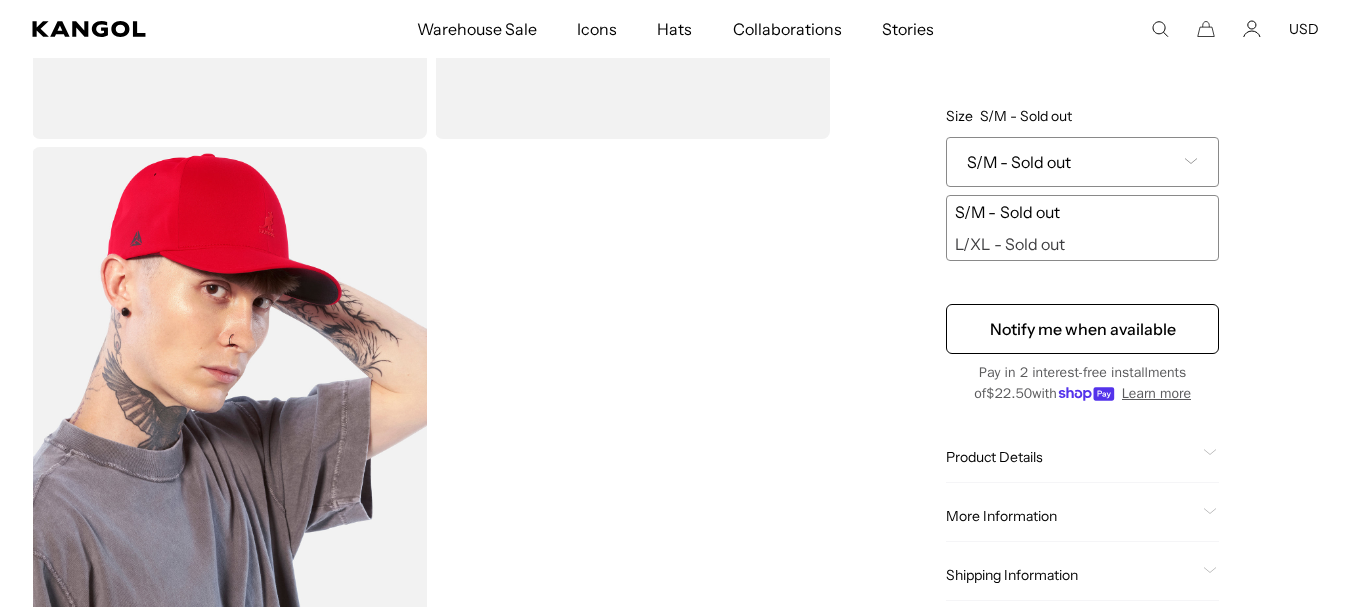 scroll, scrollTop: 0, scrollLeft: 412, axis: horizontal 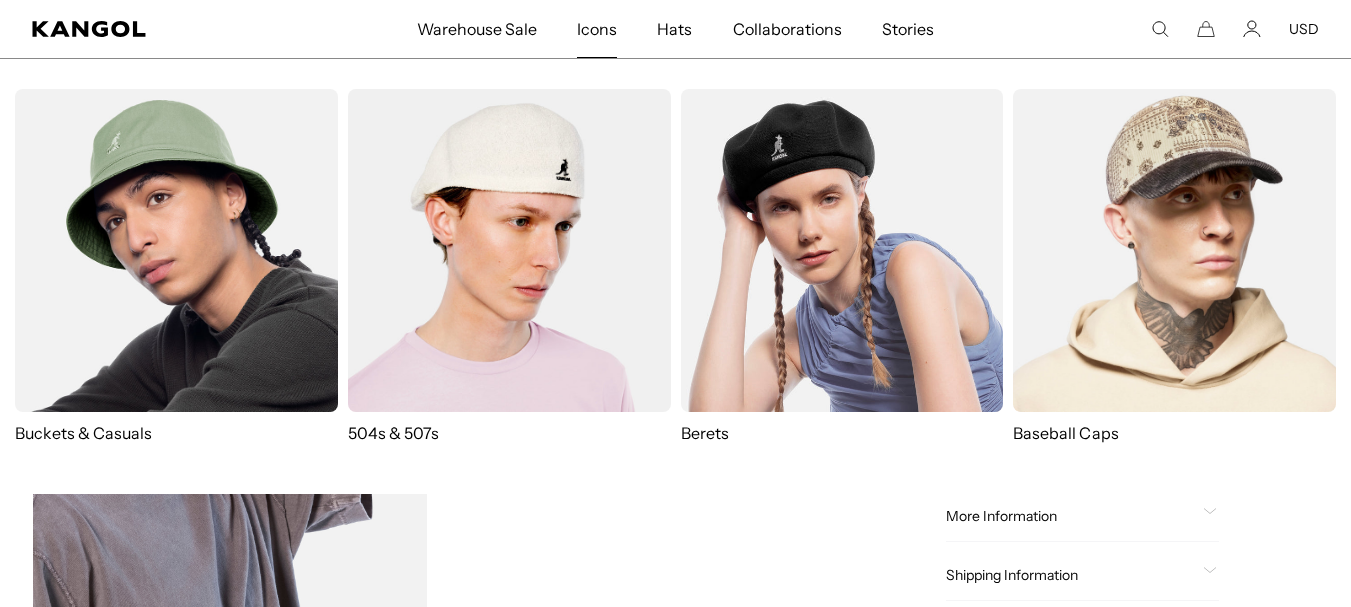 click at bounding box center (1174, 250) 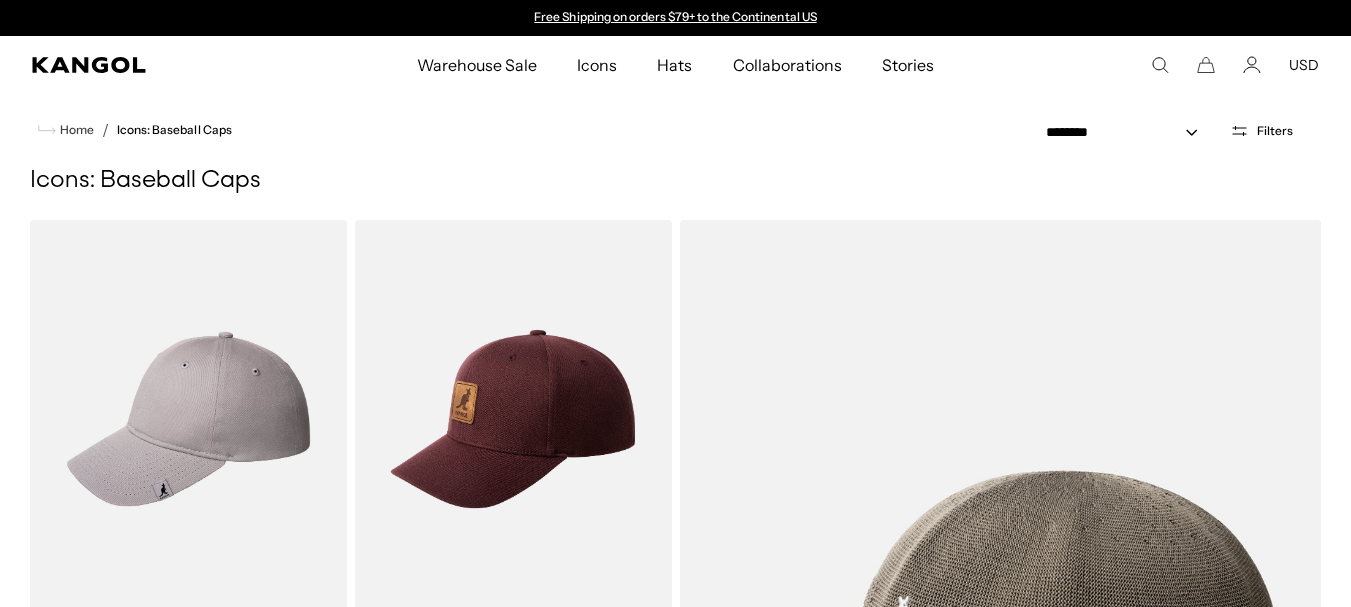 scroll, scrollTop: 0, scrollLeft: 0, axis: both 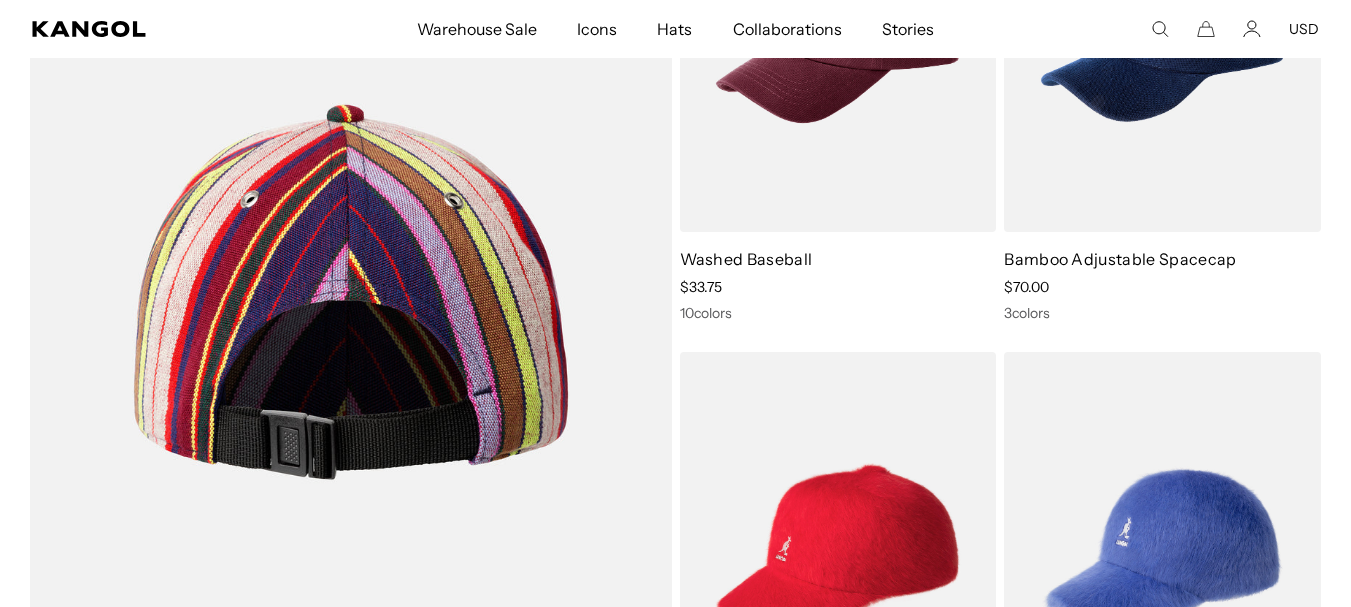 click at bounding box center [351, 291] 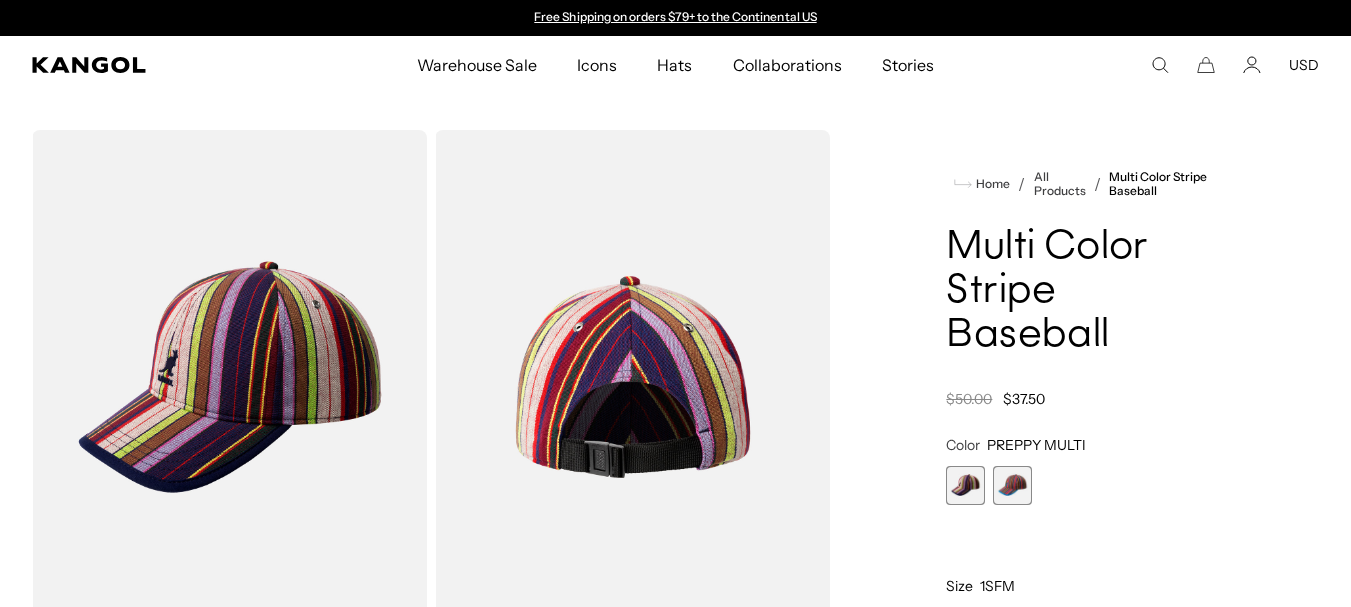 scroll, scrollTop: 0, scrollLeft: 0, axis: both 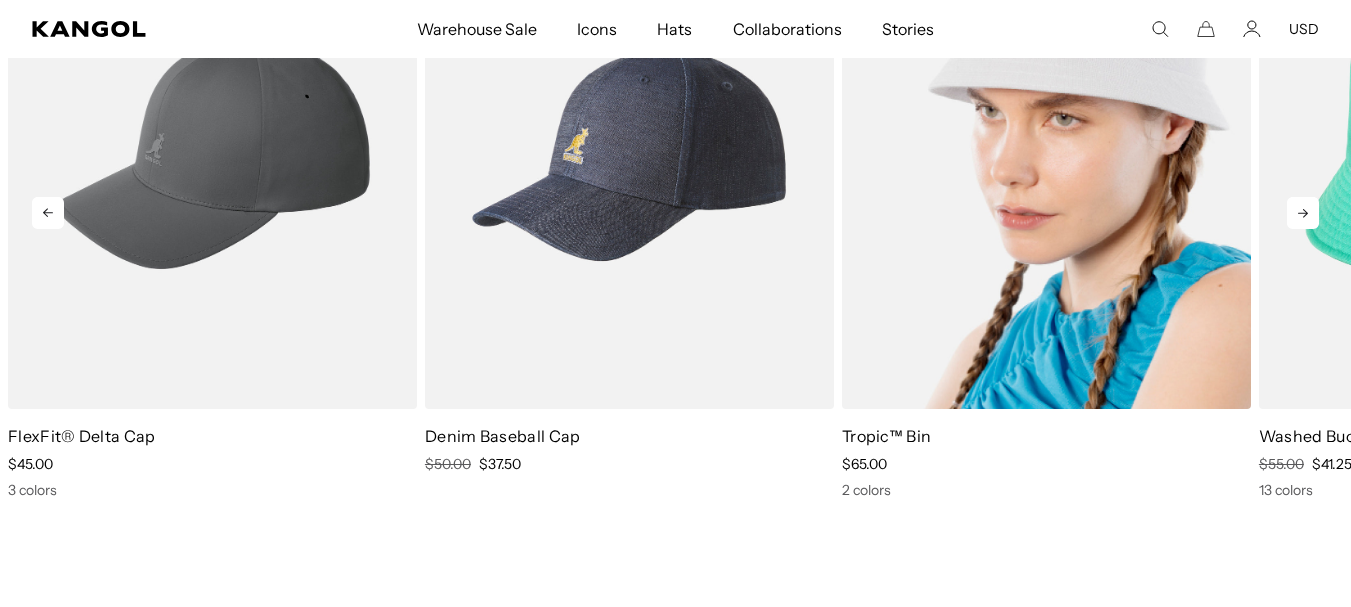 click at bounding box center (1046, 152) 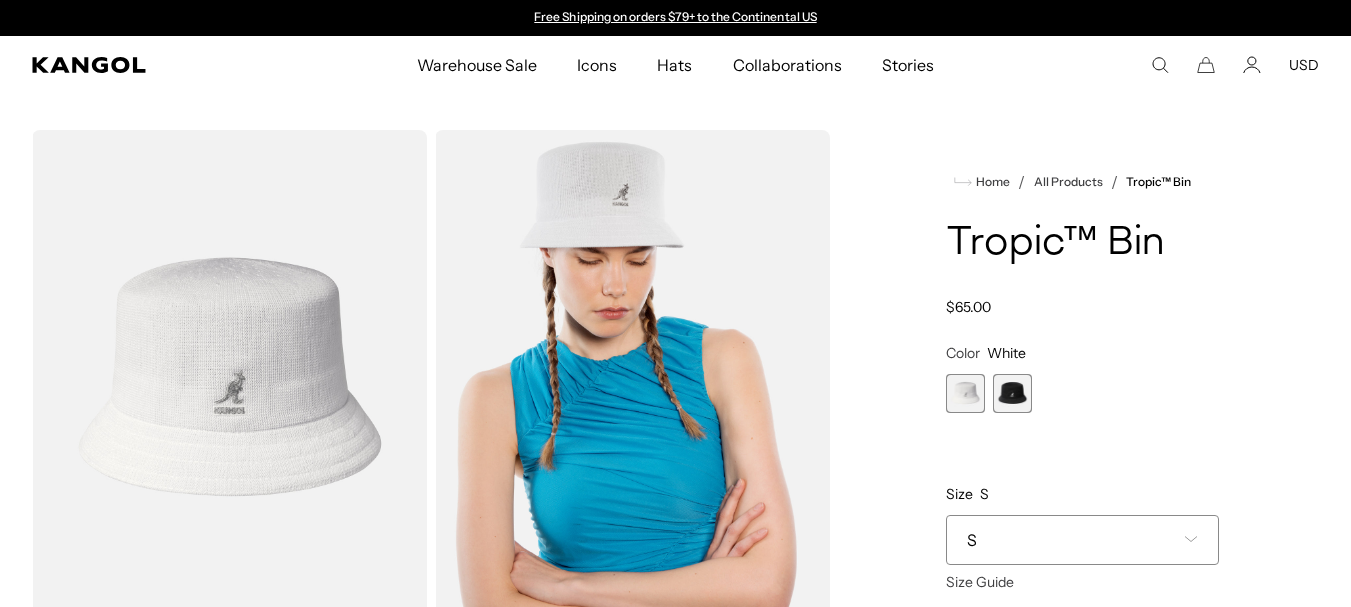 scroll, scrollTop: 0, scrollLeft: 0, axis: both 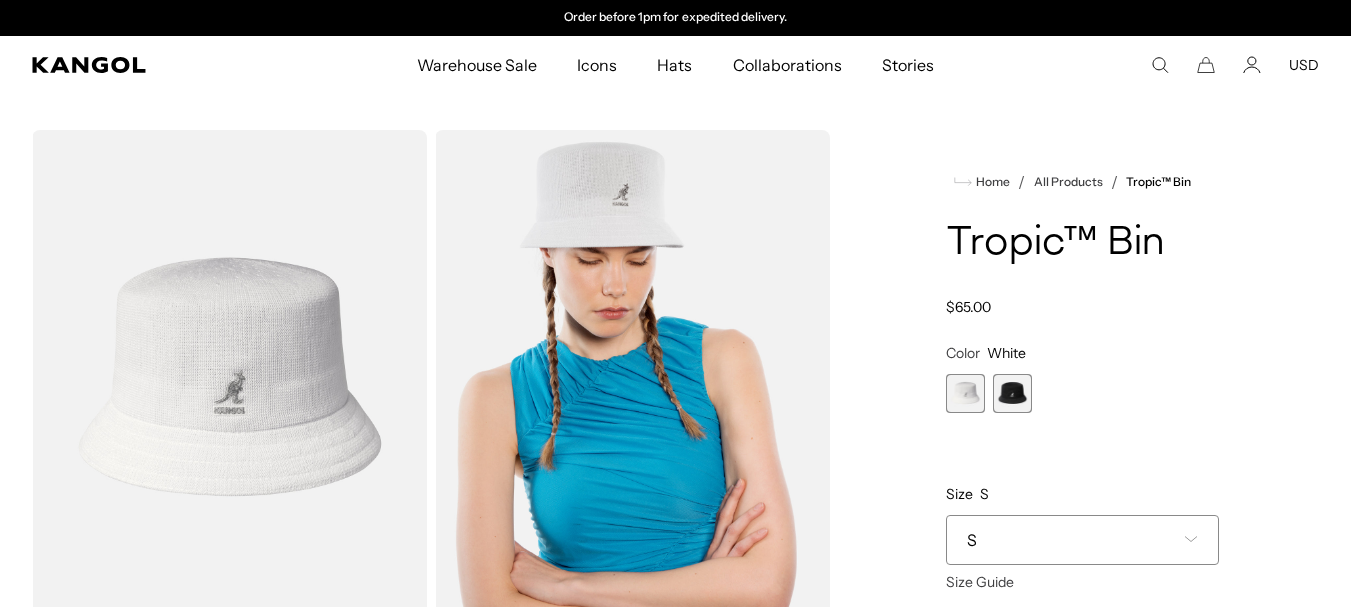 click on "S" at bounding box center (1082, 540) 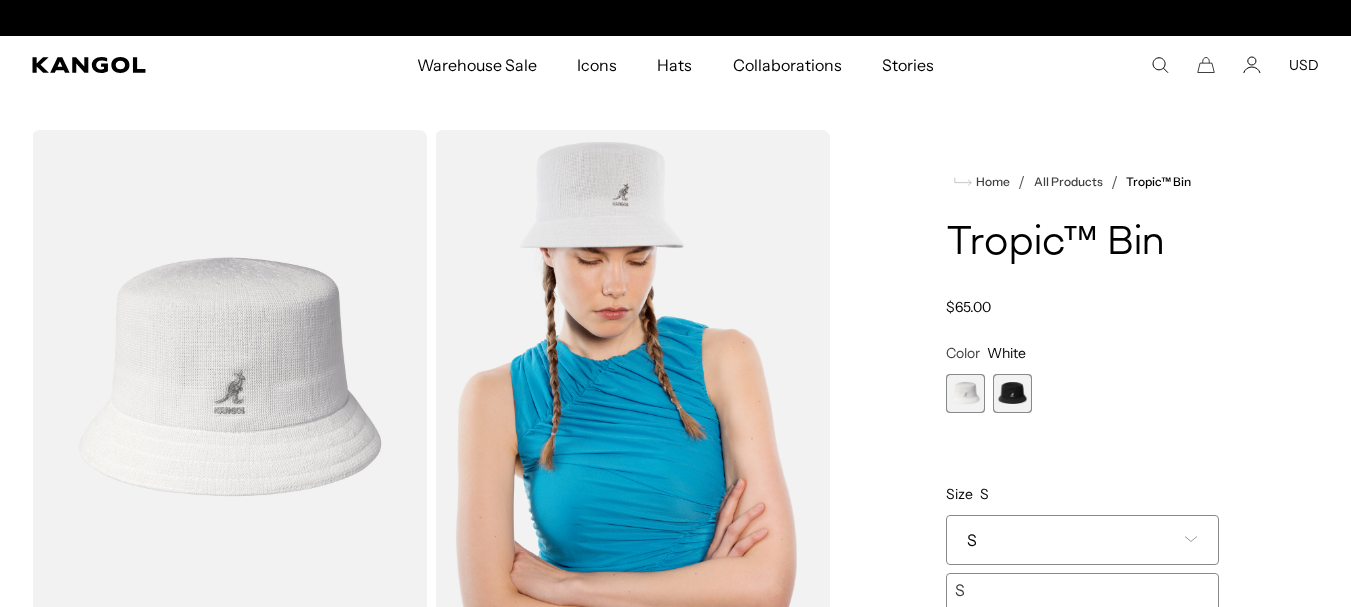 scroll, scrollTop: 328, scrollLeft: 0, axis: vertical 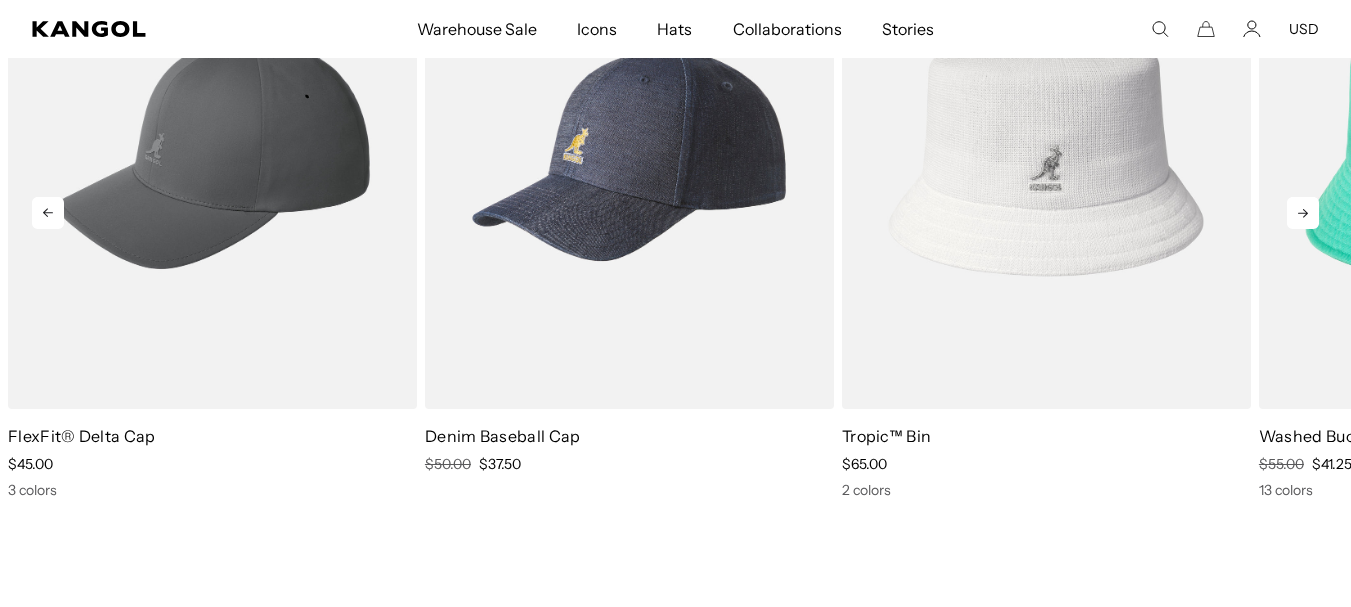 click 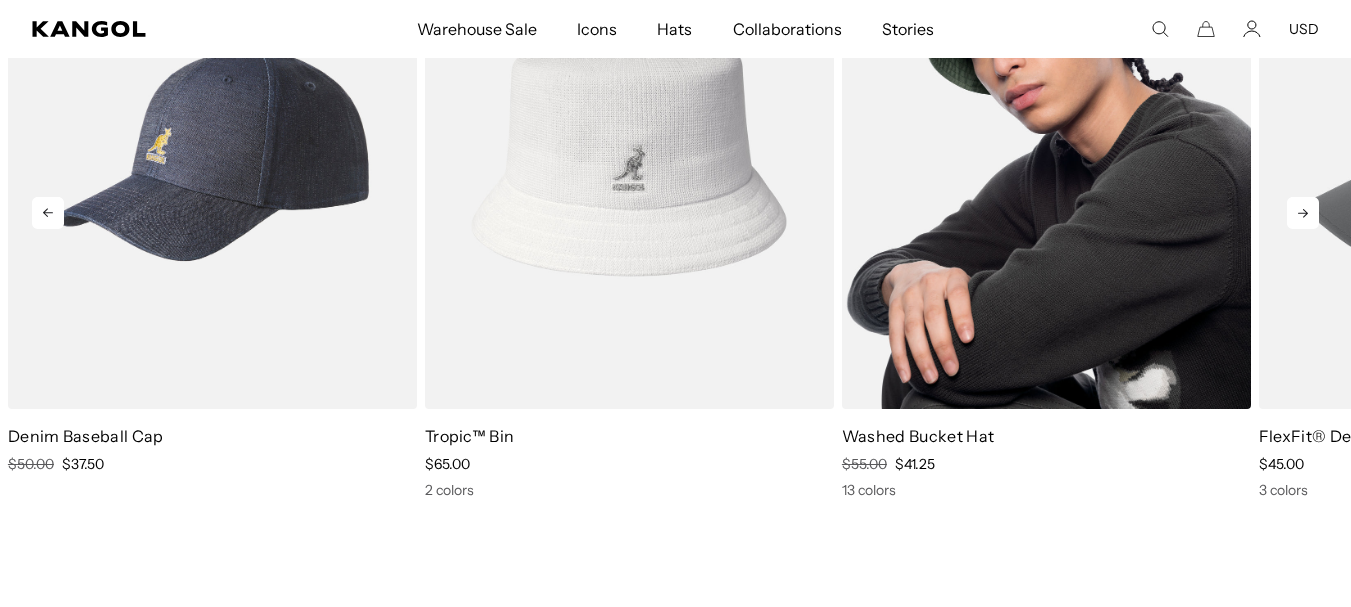 scroll, scrollTop: 0, scrollLeft: 412, axis: horizontal 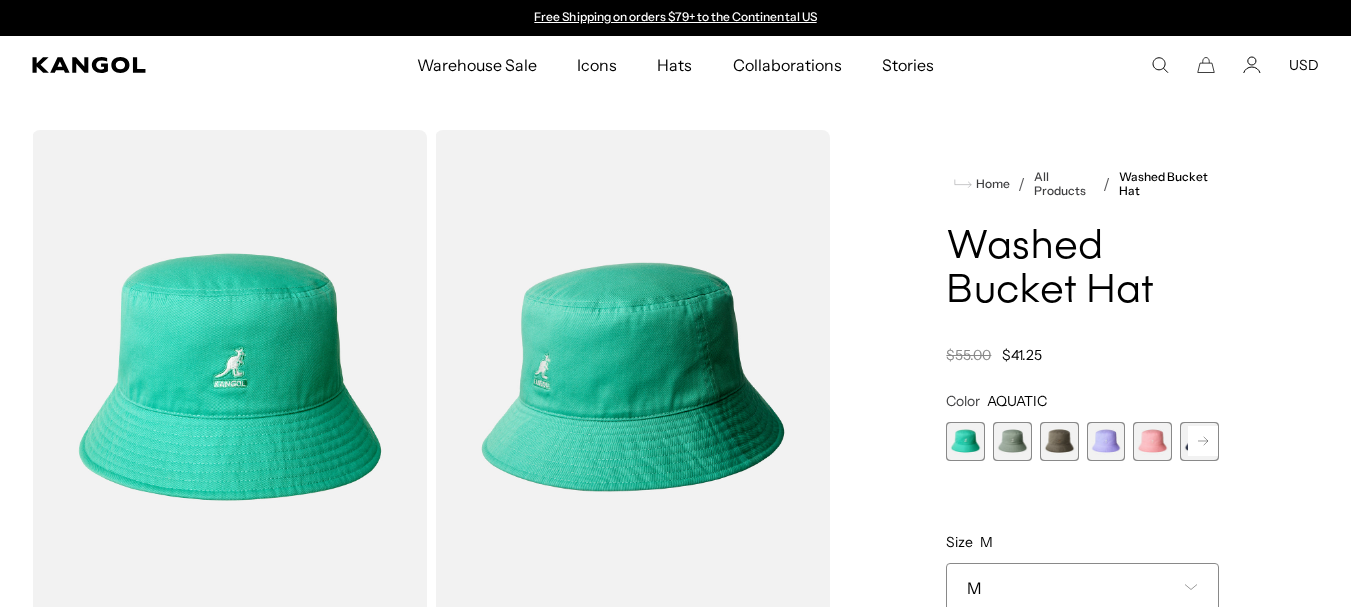 click at bounding box center (1199, 441) 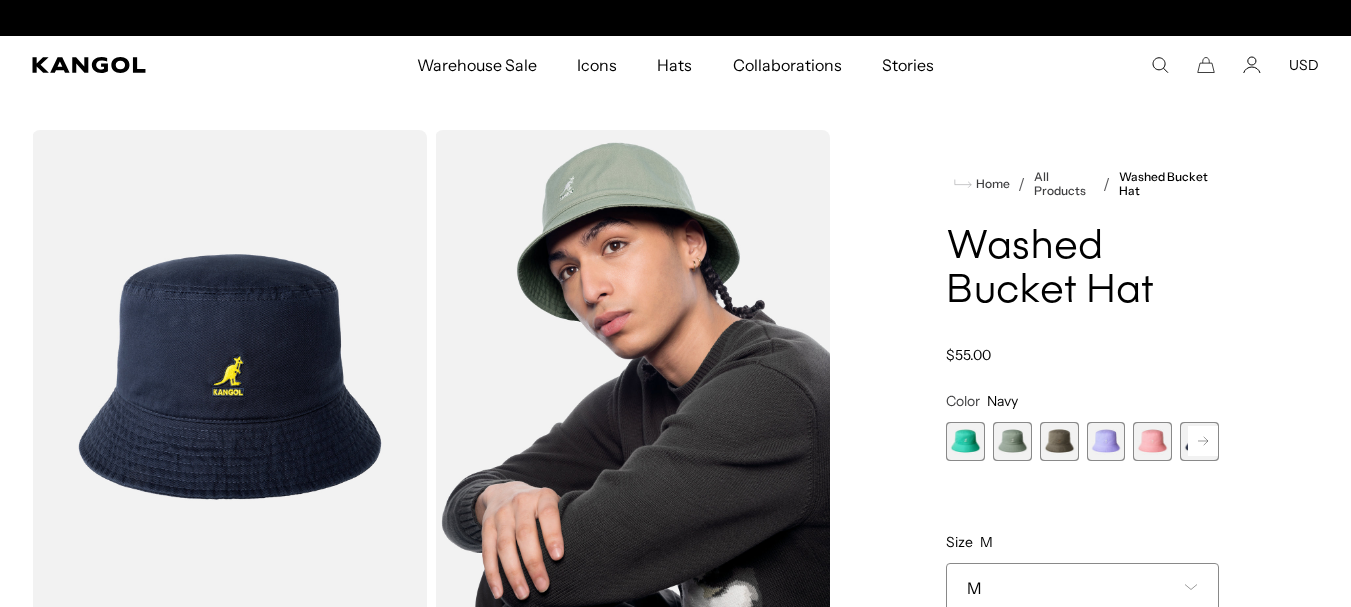 scroll, scrollTop: 0, scrollLeft: 412, axis: horizontal 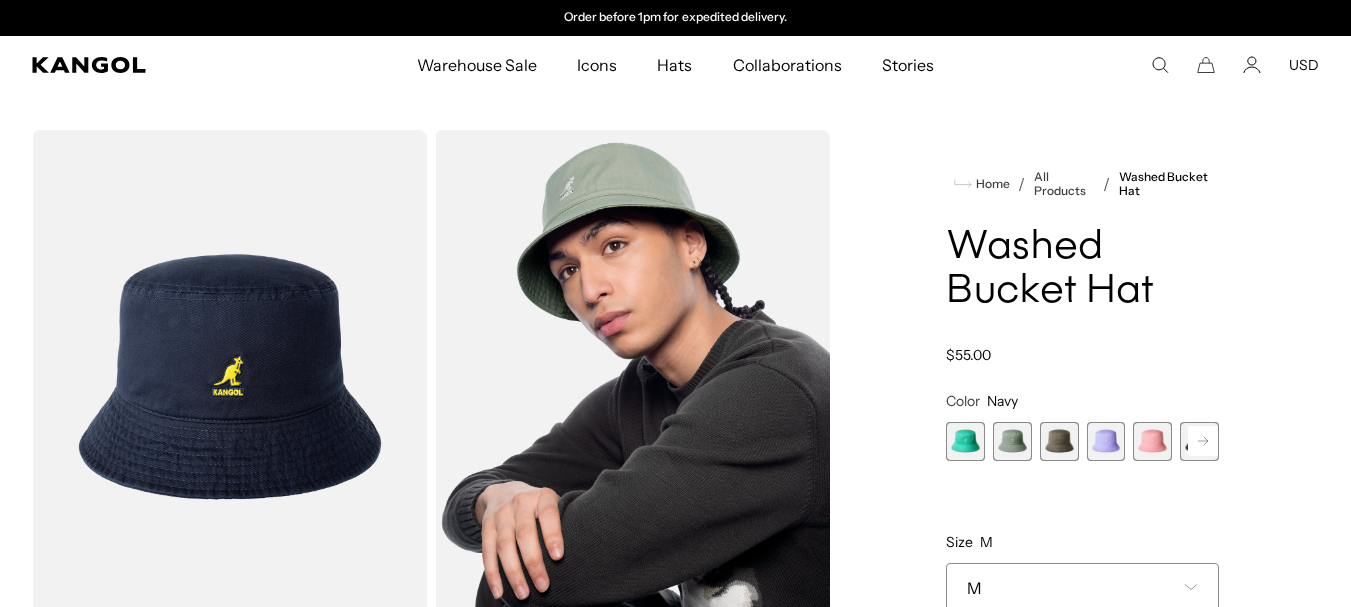 click on "Color
Navy
Previous
Next
AQUATIC
Variant sold out or unavailable
SAGE GREEN
Variant sold out or unavailable
Smog
Variant sold out or unavailable
Iced Lilac
Variant sold out or unavailable
Pepto
Variant sold out or unavailable
Navy
Variant sold out or unavailable" at bounding box center (1082, 506) 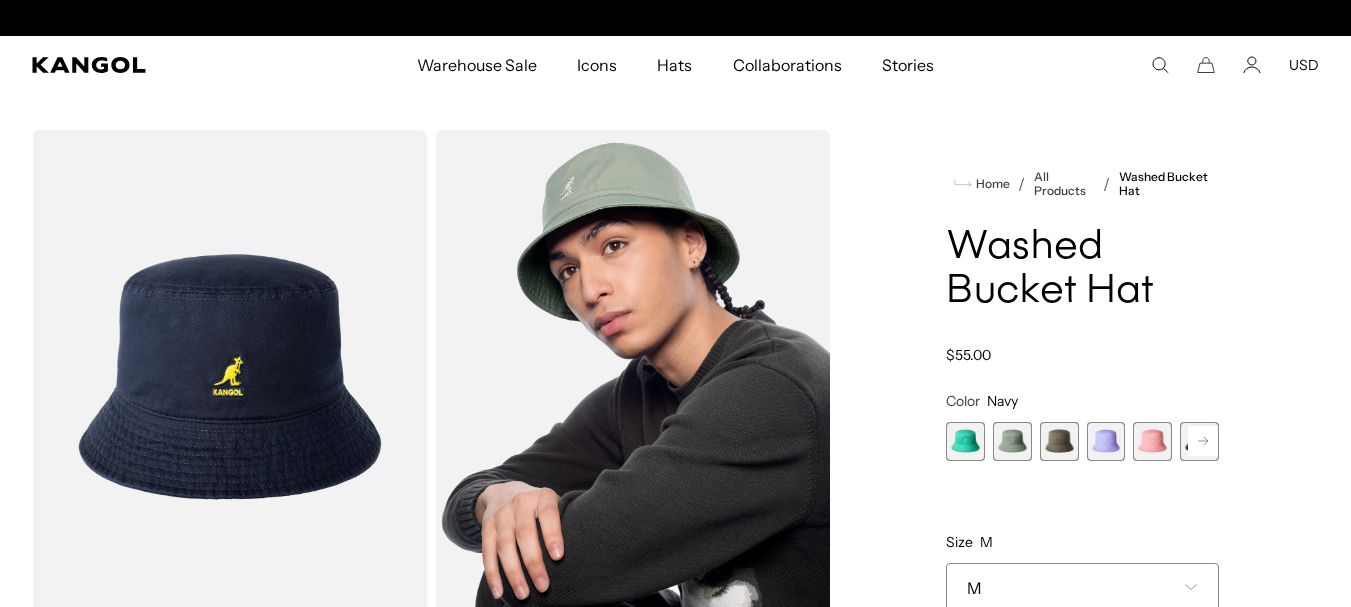 scroll, scrollTop: 0, scrollLeft: 0, axis: both 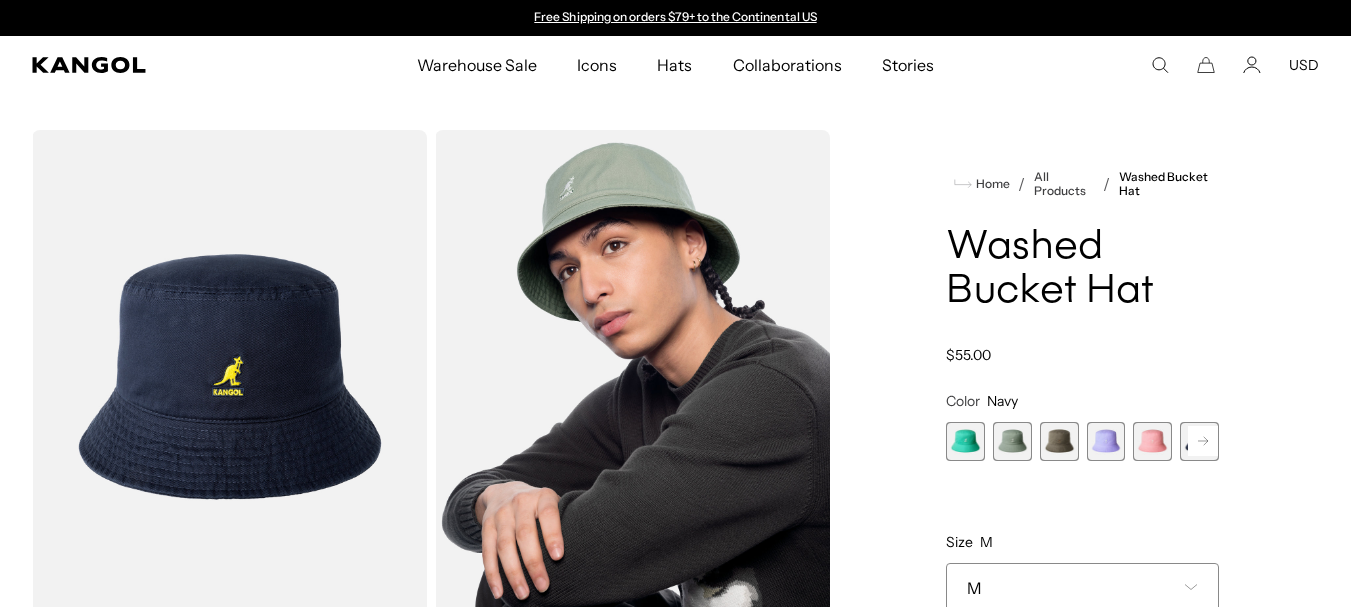 click at bounding box center (1106, 441) 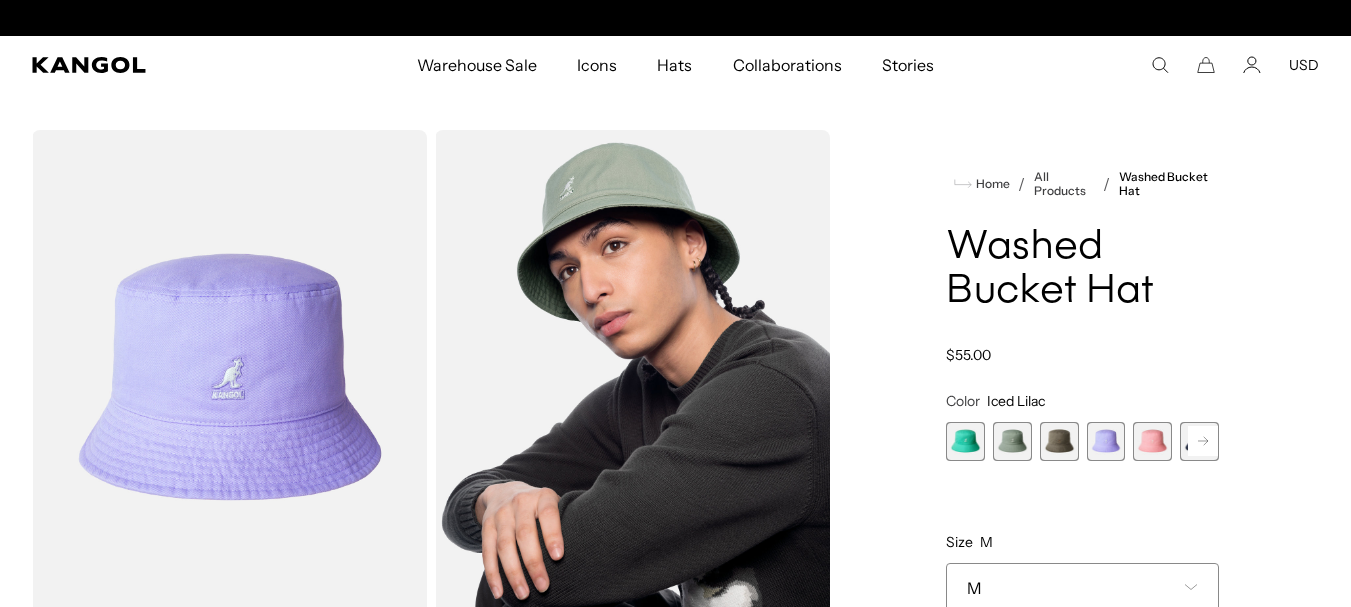 scroll, scrollTop: 0, scrollLeft: 412, axis: horizontal 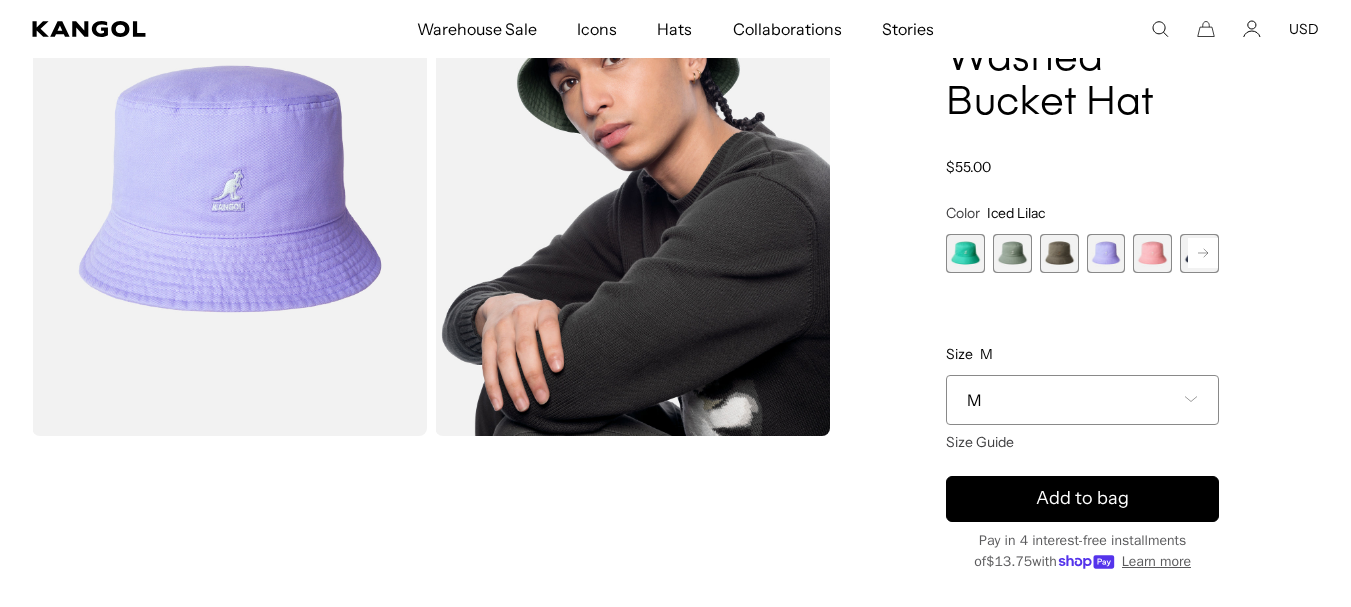 click on "M" at bounding box center [1082, 400] 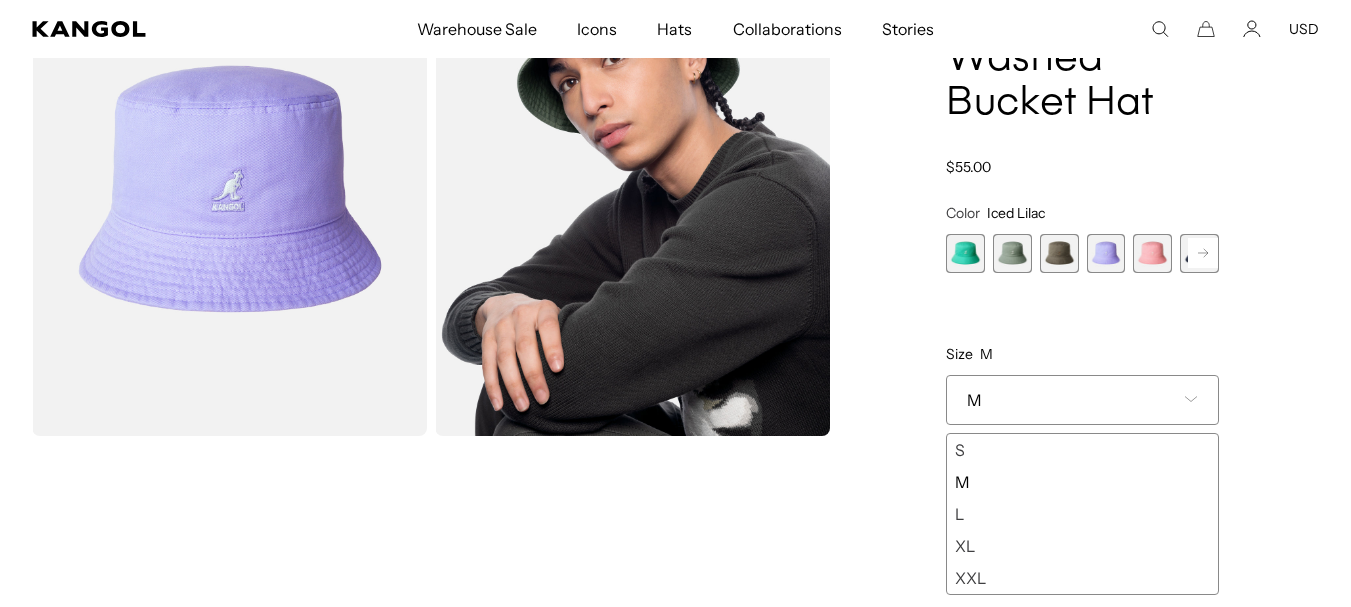 scroll, scrollTop: 0, scrollLeft: 0, axis: both 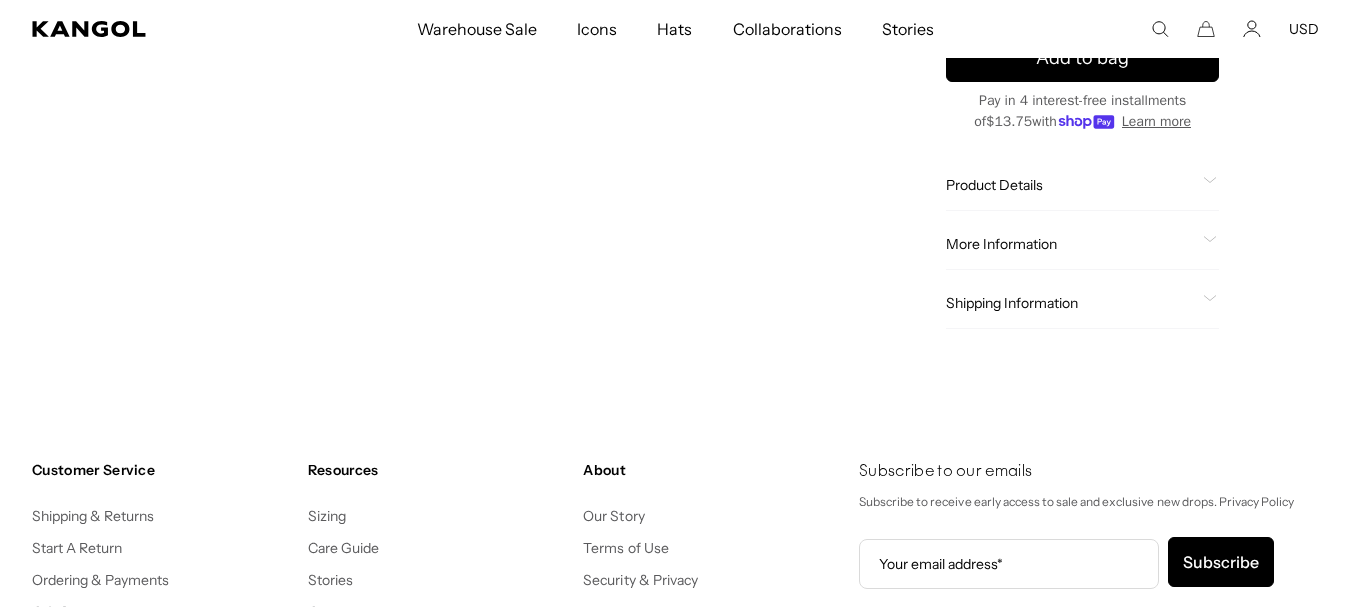 click on "Shipping Information" 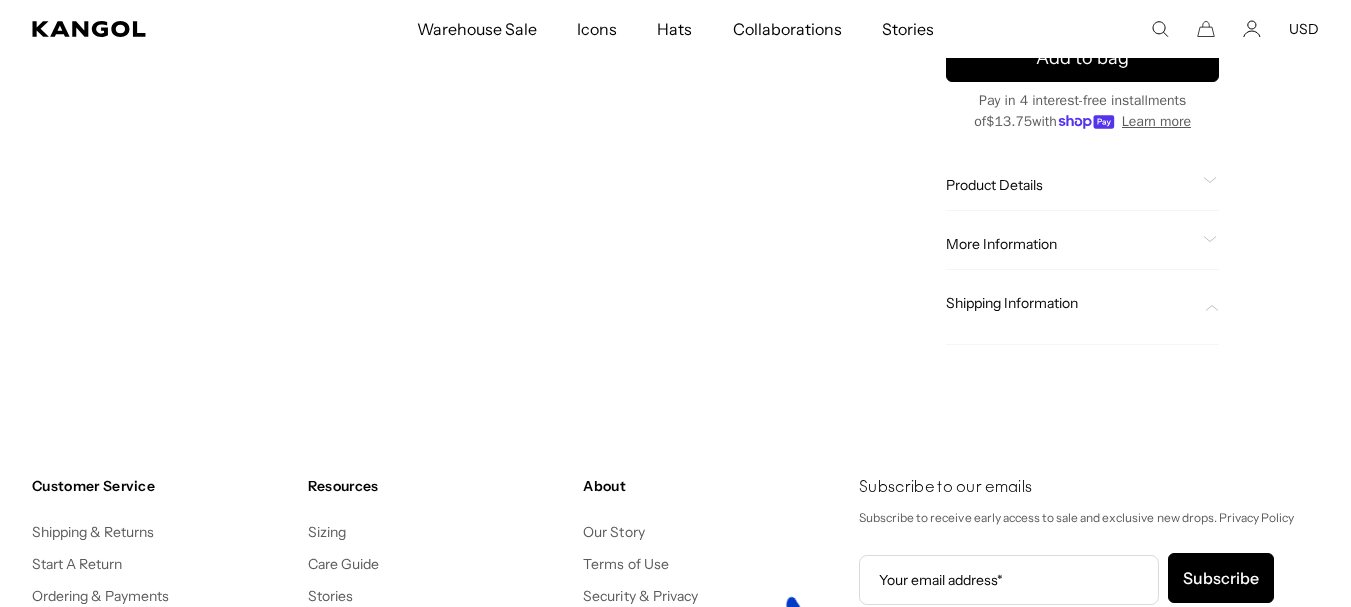 scroll, scrollTop: 0, scrollLeft: 0, axis: both 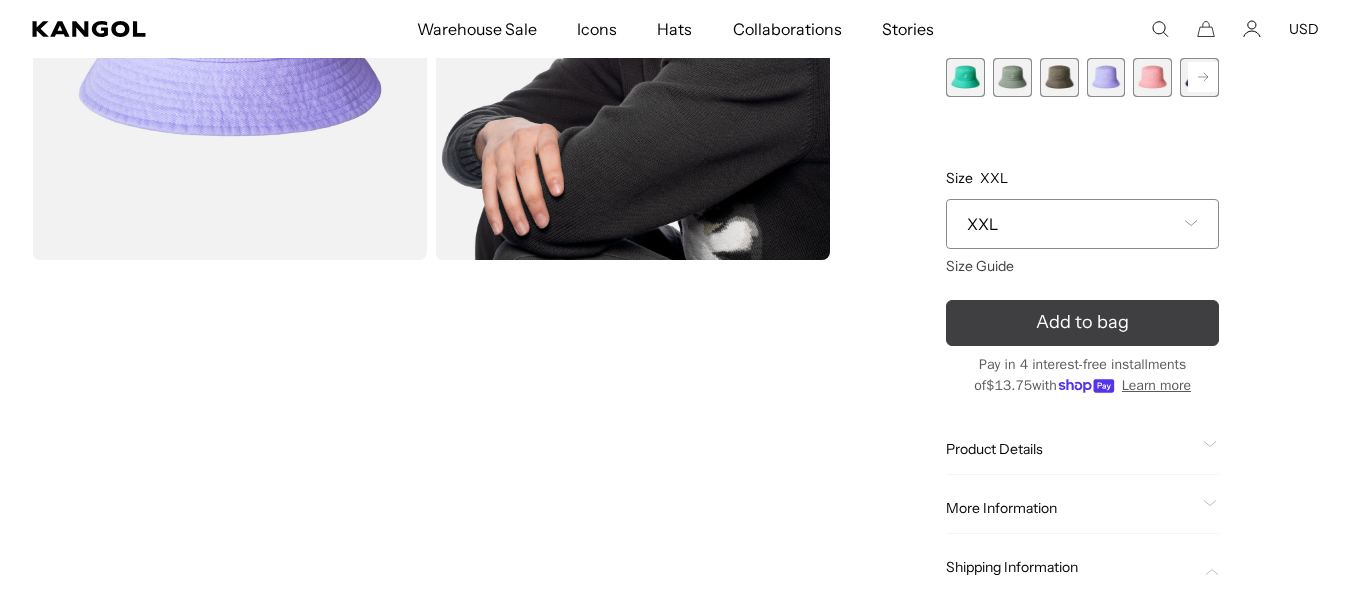click 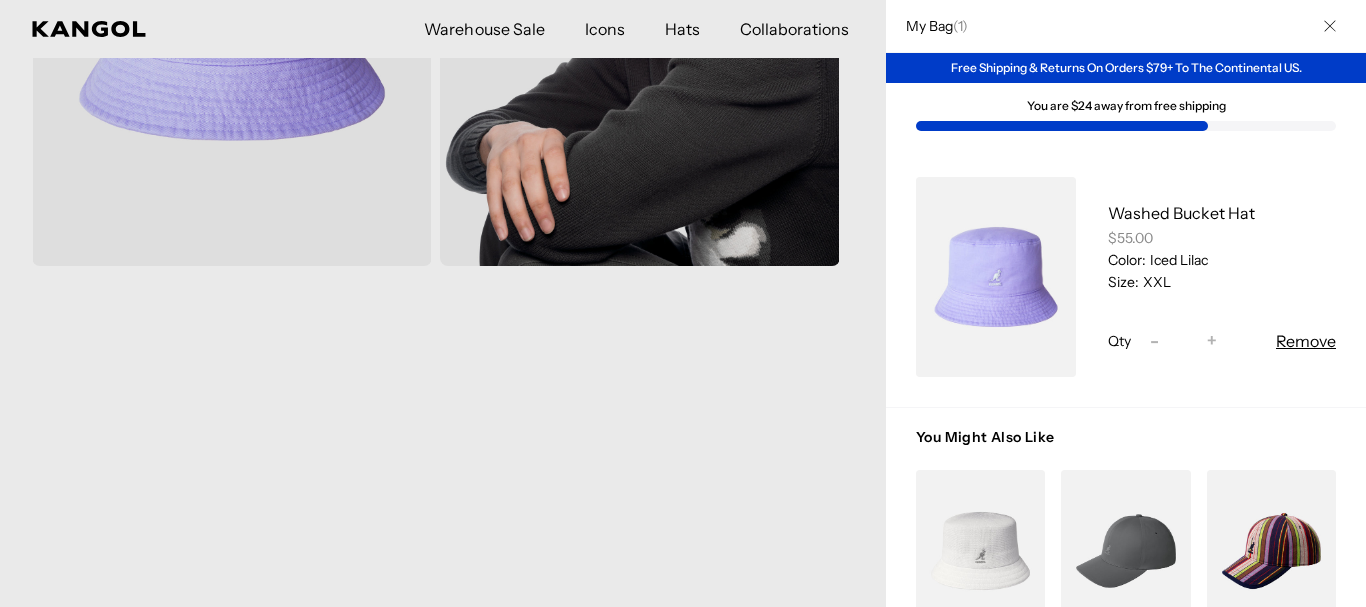 scroll, scrollTop: 0, scrollLeft: 0, axis: both 